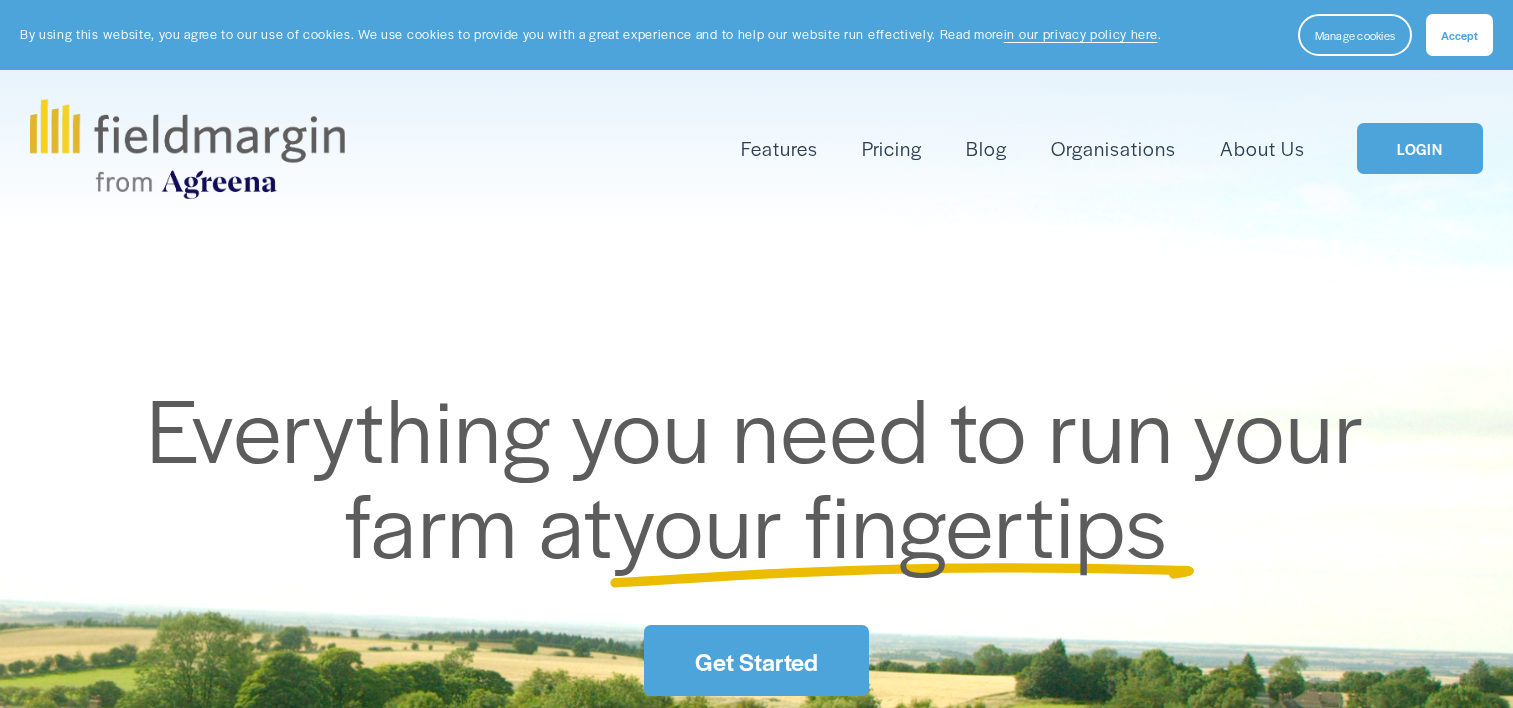 scroll, scrollTop: 0, scrollLeft: 0, axis: both 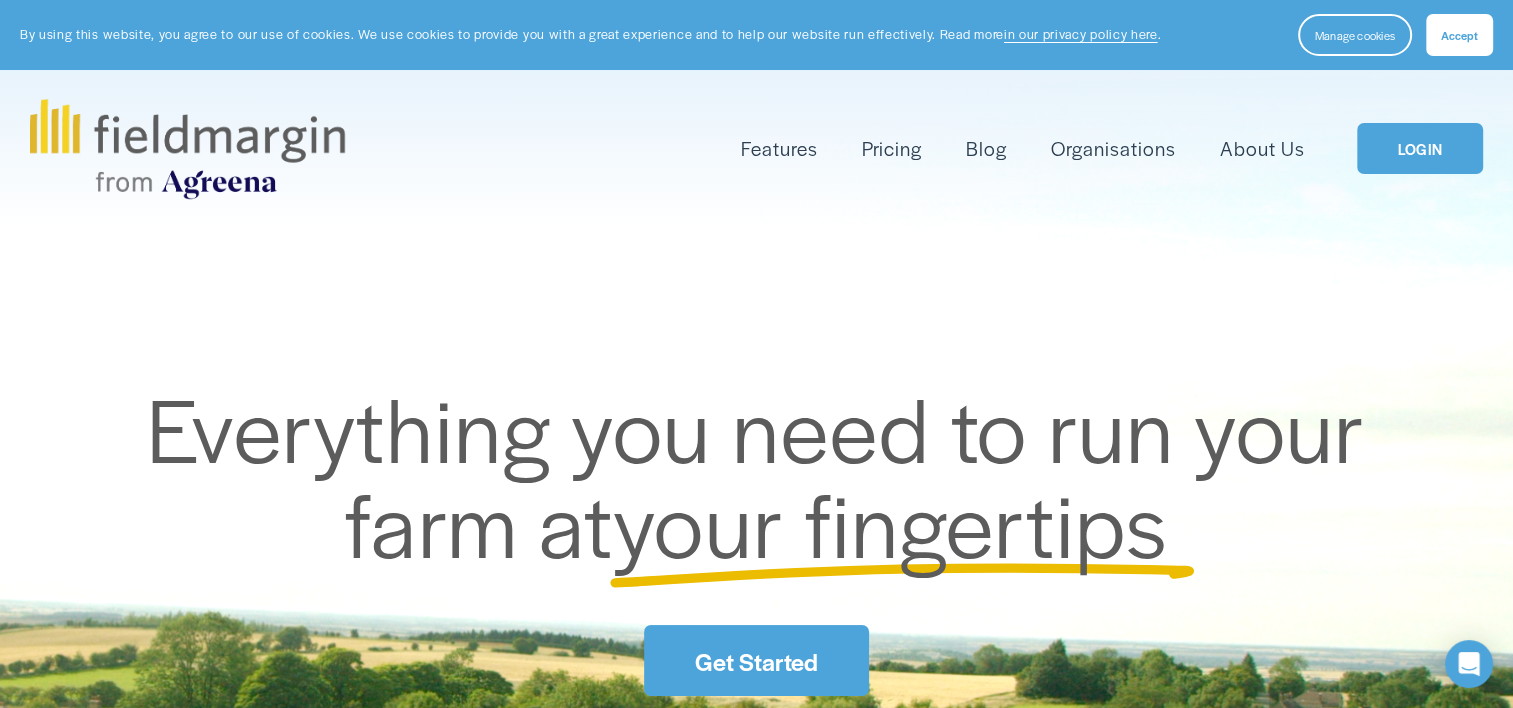 click on "LOGIN" at bounding box center [1420, 148] 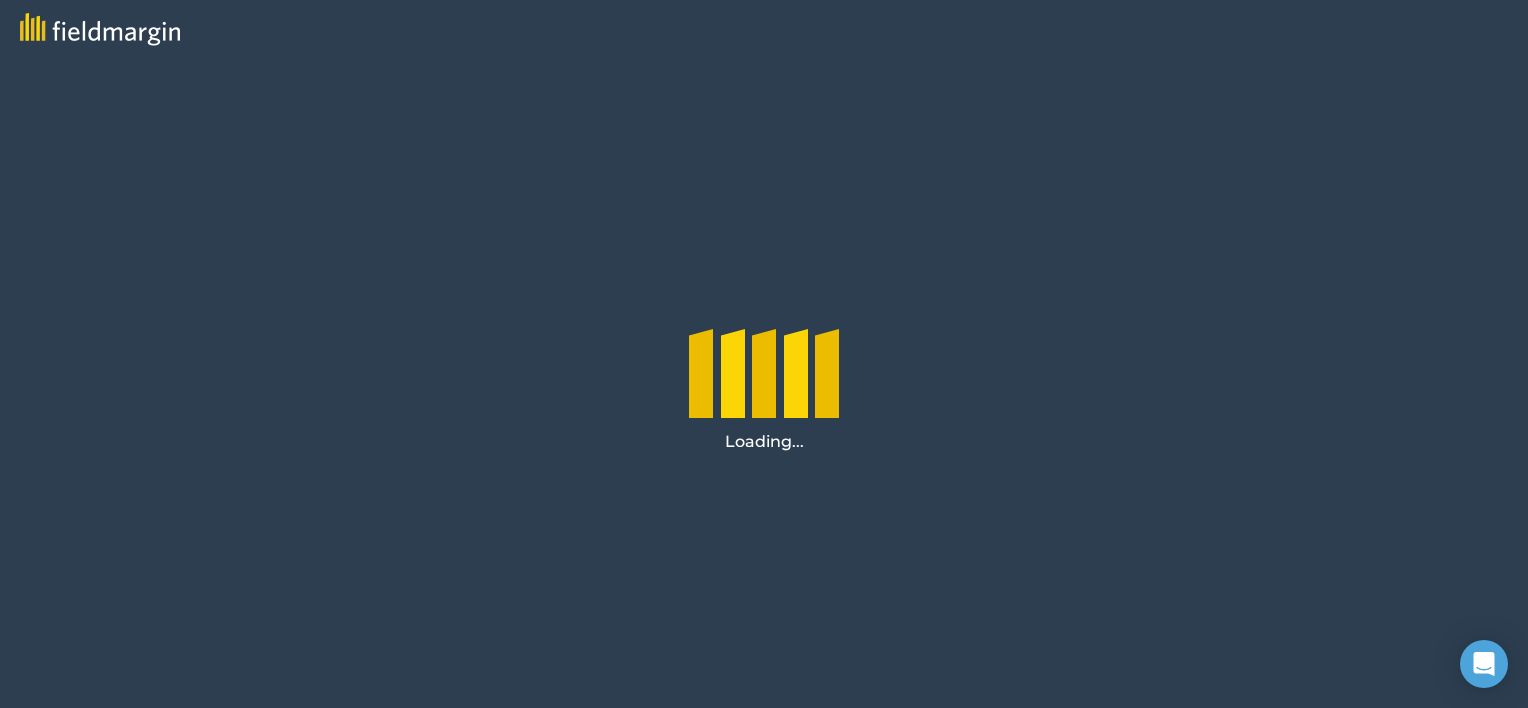 scroll, scrollTop: 0, scrollLeft: 0, axis: both 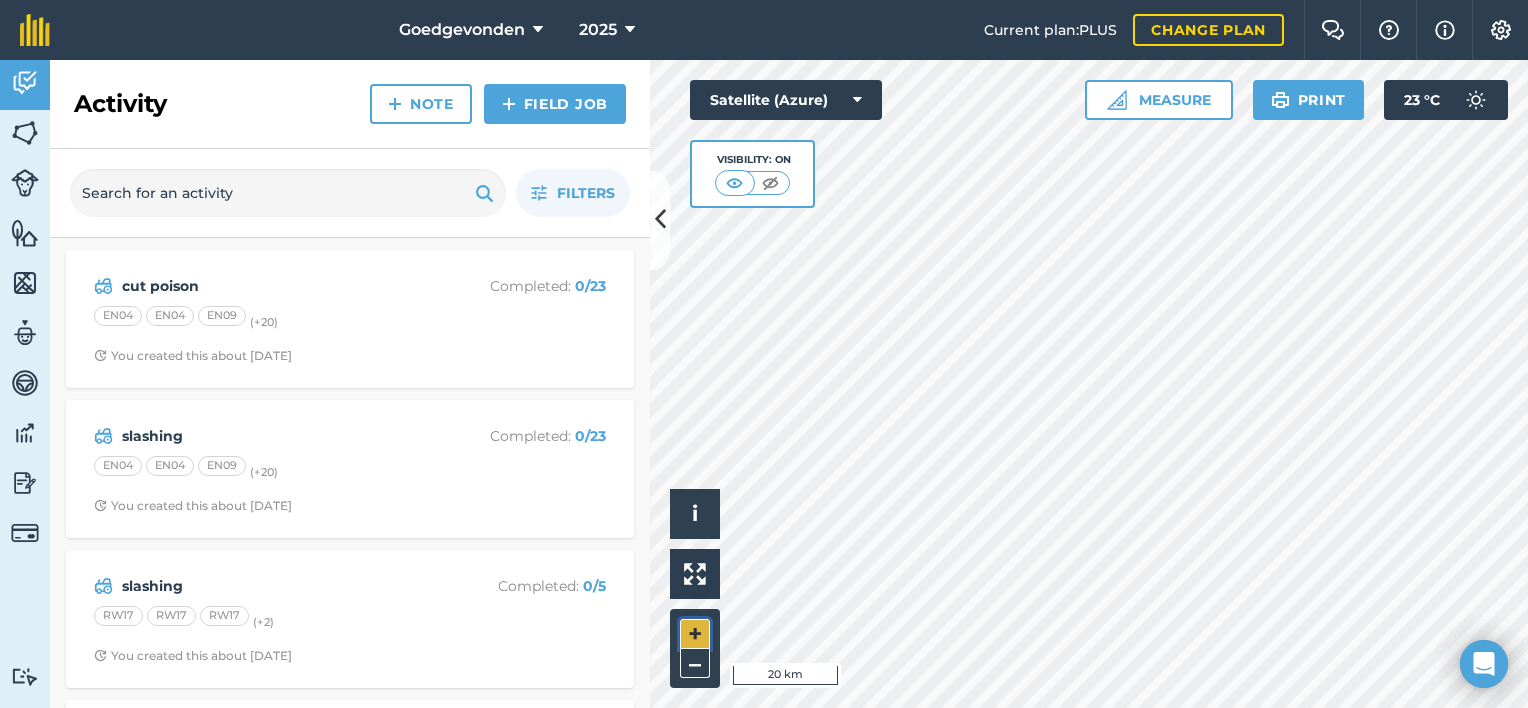click on "+" at bounding box center (695, 634) 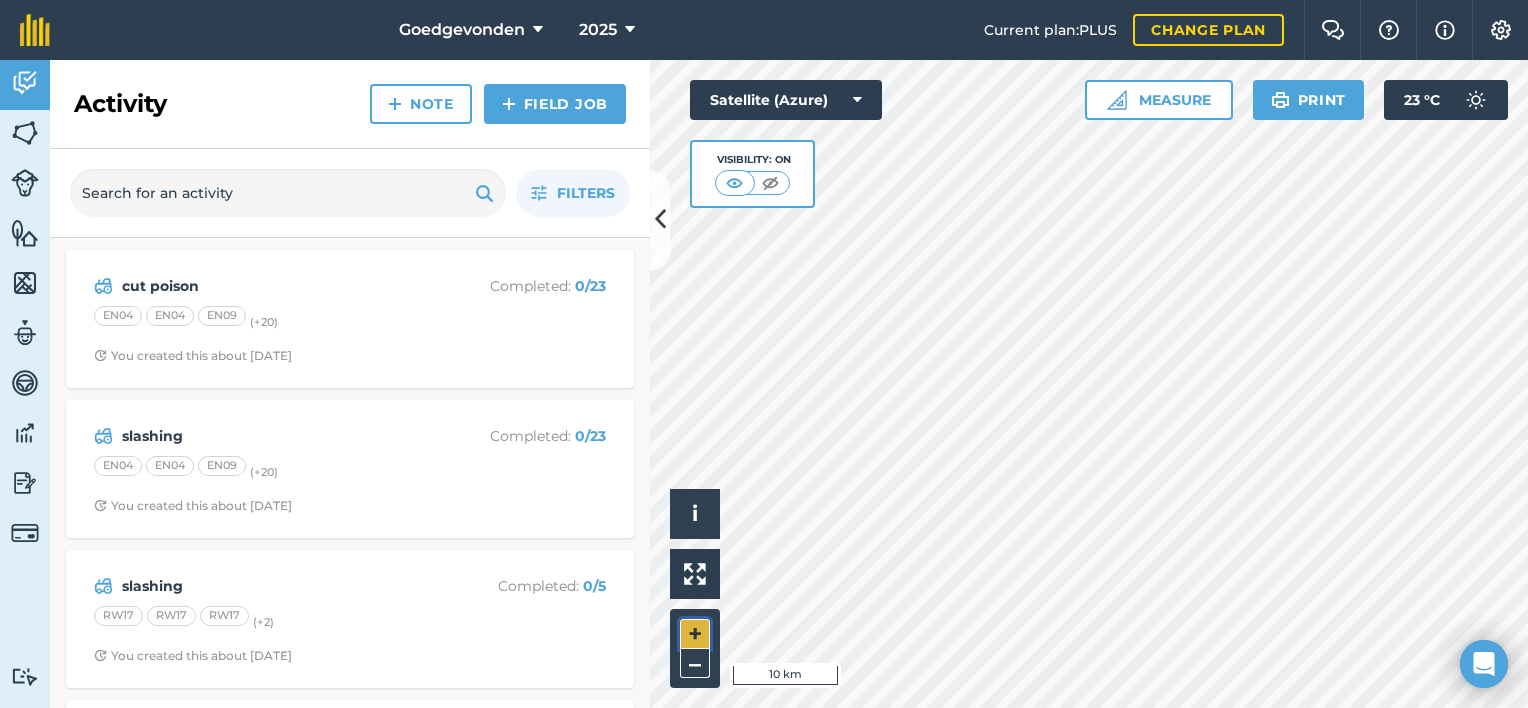 click on "+" at bounding box center [695, 634] 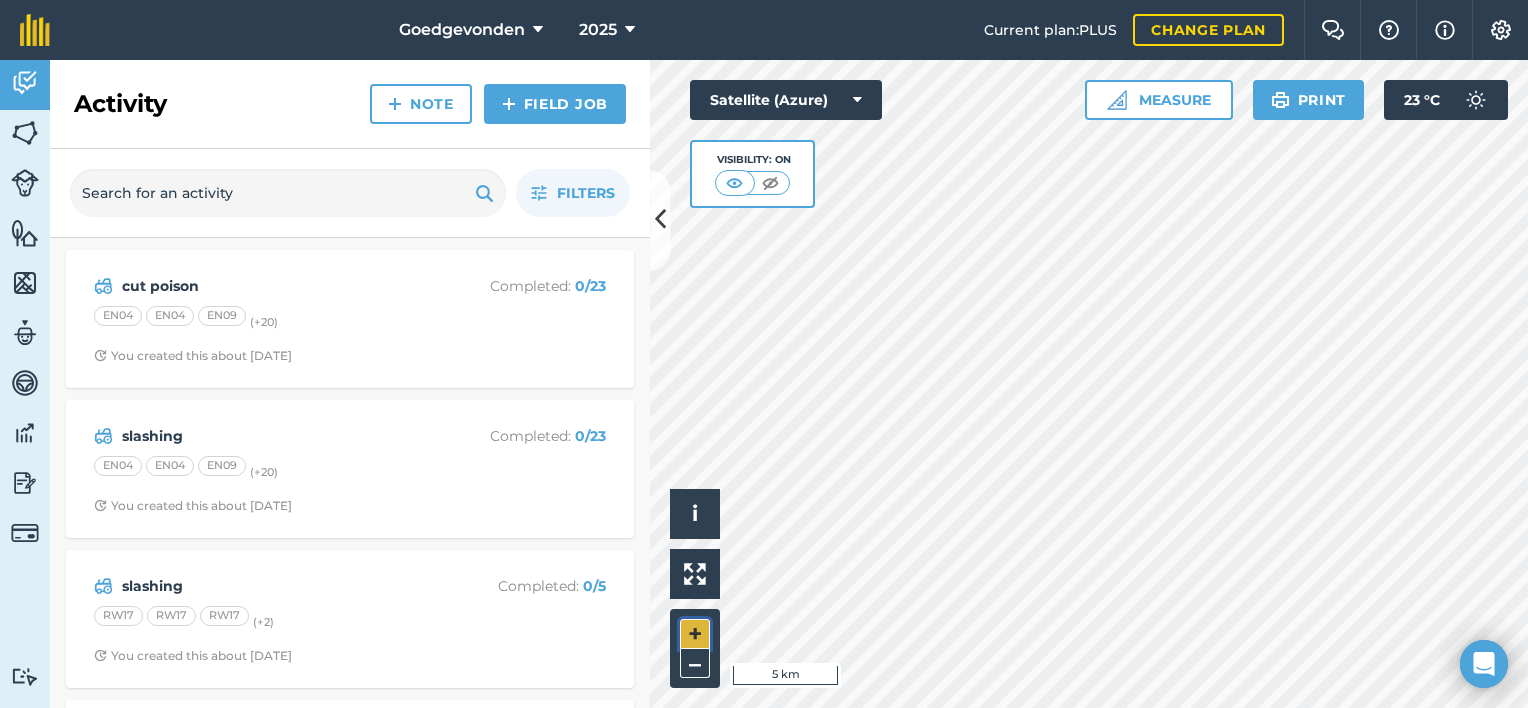 click on "+" at bounding box center [695, 634] 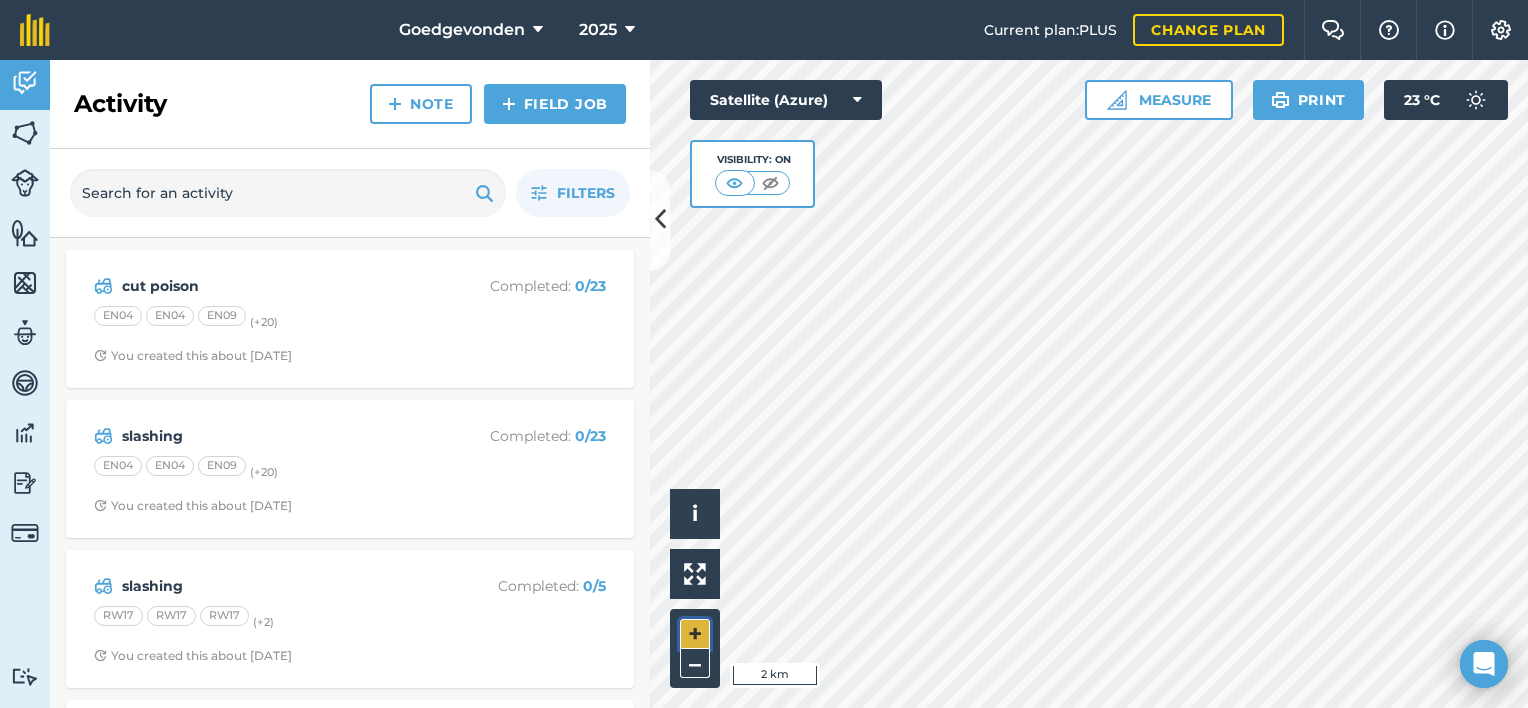 click on "+" at bounding box center [695, 634] 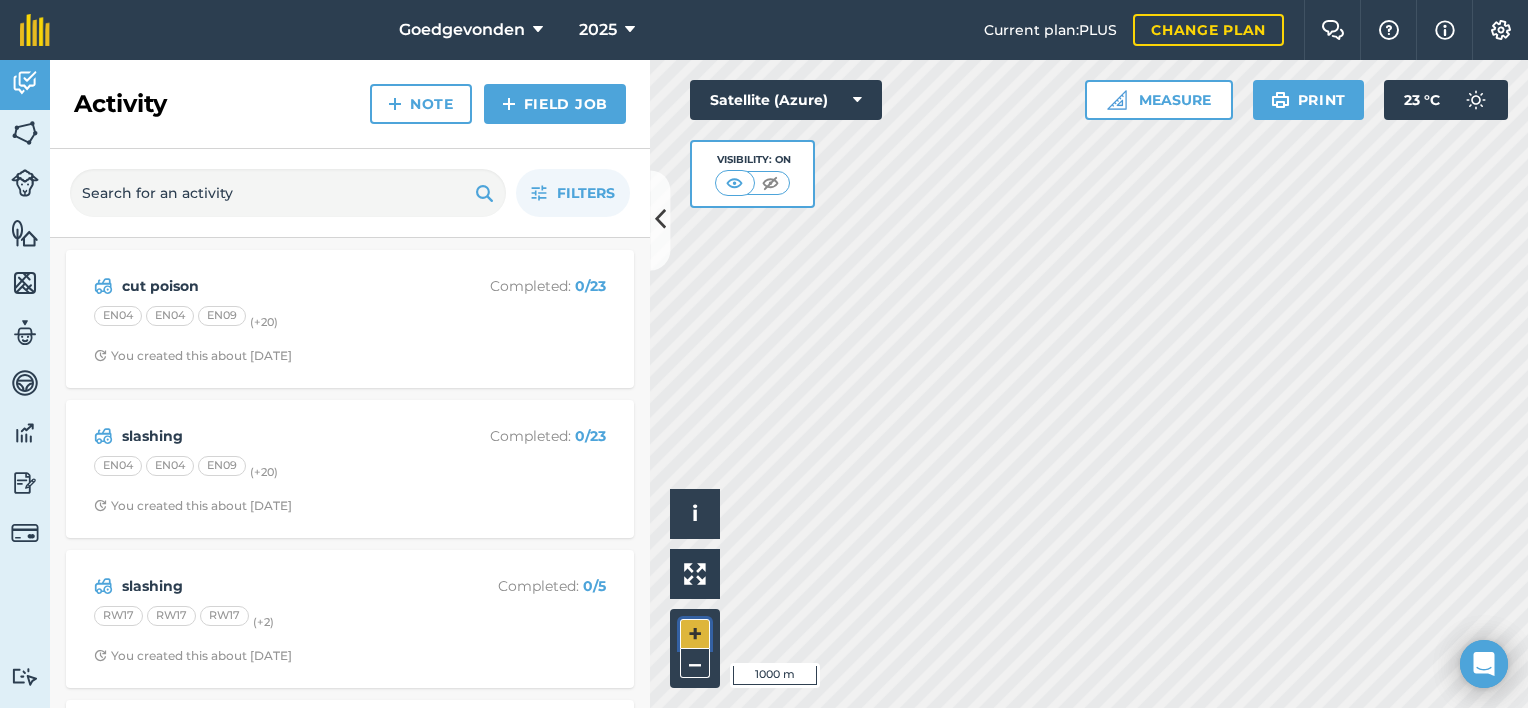click on "+" at bounding box center (695, 634) 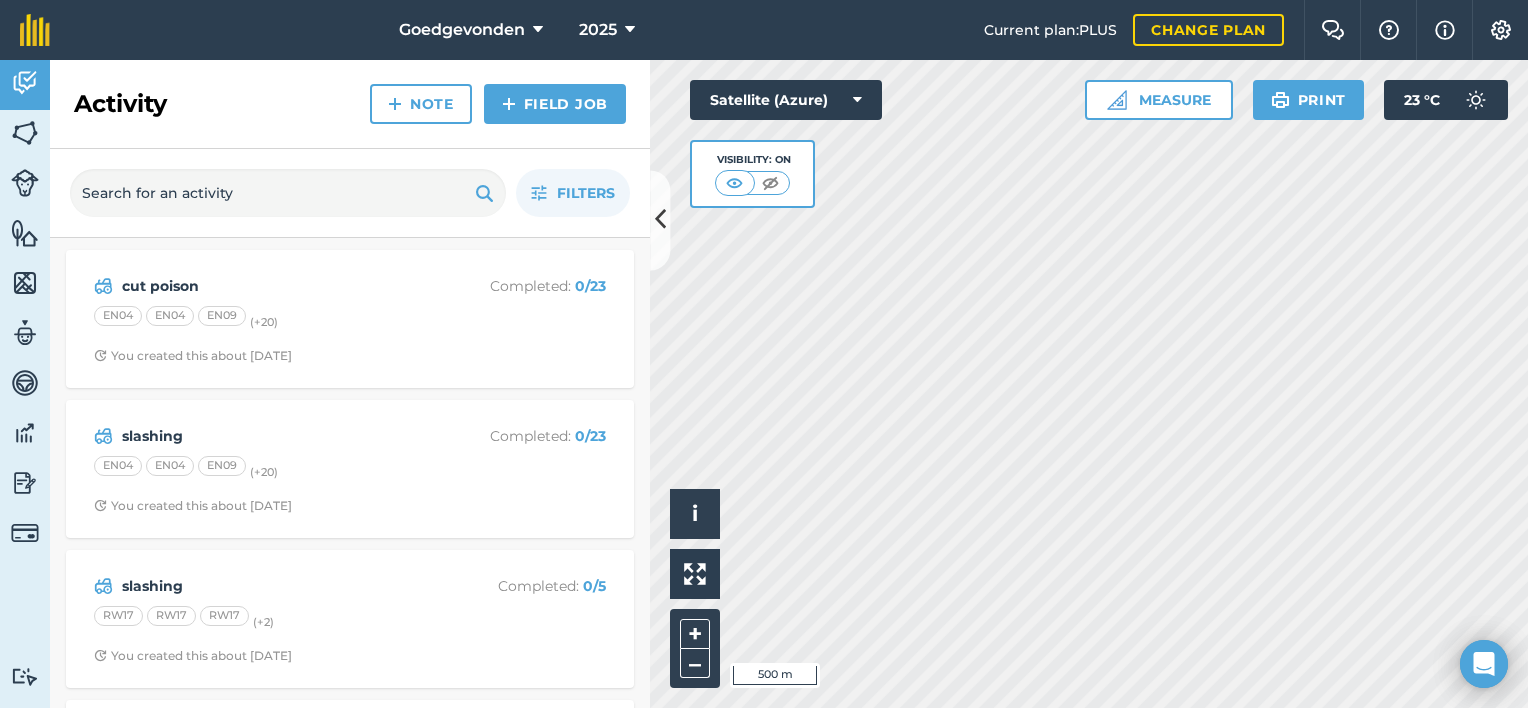 click on "Goedgevonden 2025 Current plan :  PLUS   Change plan Farm Chat Help Info Settings Goedgevonden  -  2025 Reproduced with the permission of  Microsoft Printed on  [DATE] Field usages No usage set 1 TUP 2 Pine 0-1 3 Pine 2-4 4 Pine 5-7 5 Pine 8-13 6 Pine 14-17 7 Pine 18-20 8 Pine 21-23 9 Pine 24+ Avo Burnt DEAD EUCALYPTUS Mac NUTS-MACADAMIA Other Pinus Elliottii- Old Powerline TUP Venstrat all Feature types 1m skoffel 5M TRACER BURNING grader road repair slash 5m Trees Water Activity Fields Livestock Features Maps Team Vehicles Data Reporting Billing Tutorials Tutorials Activity   Note   Field Job Filters cut poison Completed :   0 / 23 EN04 EN04 EN09 (+ 20 ) You created this about [DATE] slashing Completed :   0 / 23 EN04 EN04 EN09 (+ 20 ) You created this about [DATE] slashing  Completed :   0 / 5 RW17 RW17 RW17 (+ 2 ) You created this about [DATE] Spraying Completed :   2 / 2 PH19 PH19 You marked this as complete about [DATE] Slashing Completed :   1 / 1 RW27 Ring Clean" at bounding box center [764, 354] 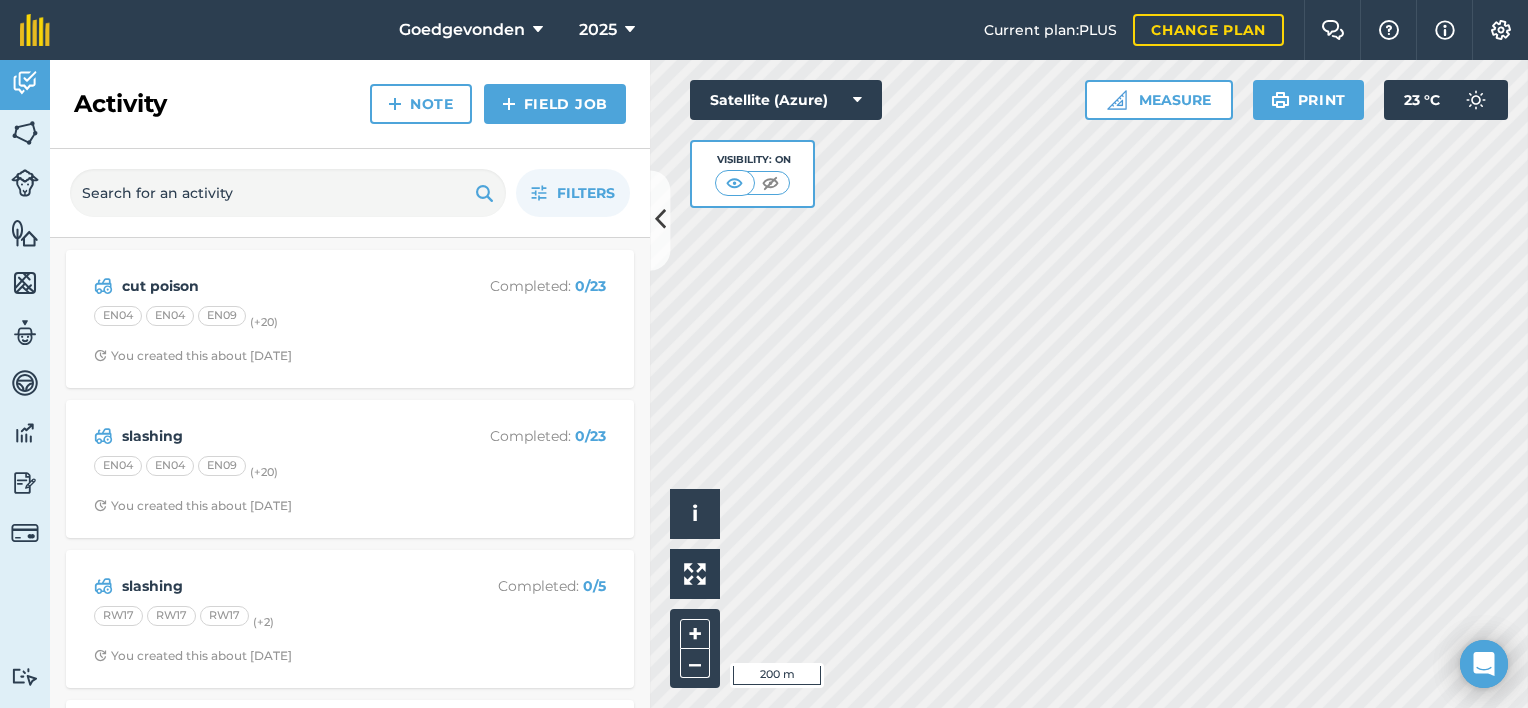 click on "Goedgevonden 2025 Current plan :  PLUS   Change plan Farm Chat Help Info Settings Goedgevonden  -  2025 Reproduced with the permission of  Microsoft Printed on  [DATE] Field usages No usage set 1 TUP 2 Pine 0-1 3 Pine 2-4 4 Pine 5-7 5 Pine 8-13 6 Pine 14-17 7 Pine 18-20 8 Pine 21-23 9 Pine 24+ Avo Burnt DEAD EUCALYPTUS Mac NUTS-MACADAMIA Other Pinus Elliottii- Old Powerline TUP Venstrat all Feature types 1m skoffel 5M TRACER BURNING grader road repair slash 5m Trees Water Activity Fields Livestock Features Maps Team Vehicles Data Reporting Billing Tutorials Tutorials Activity   Note   Field Job Filters cut poison Completed :   0 / 23 EN04 EN04 EN09 (+ 20 ) You created this about [DATE] slashing Completed :   0 / 23 EN04 EN04 EN09 (+ 20 ) You created this about [DATE] slashing  Completed :   0 / 5 RW17 RW17 RW17 (+ 2 ) You created this about [DATE] Spraying Completed :   2 / 2 PH19 PH19 You marked this as complete about [DATE] Slashing Completed :   1 / 1 RW27 Ring Clean" at bounding box center [764, 354] 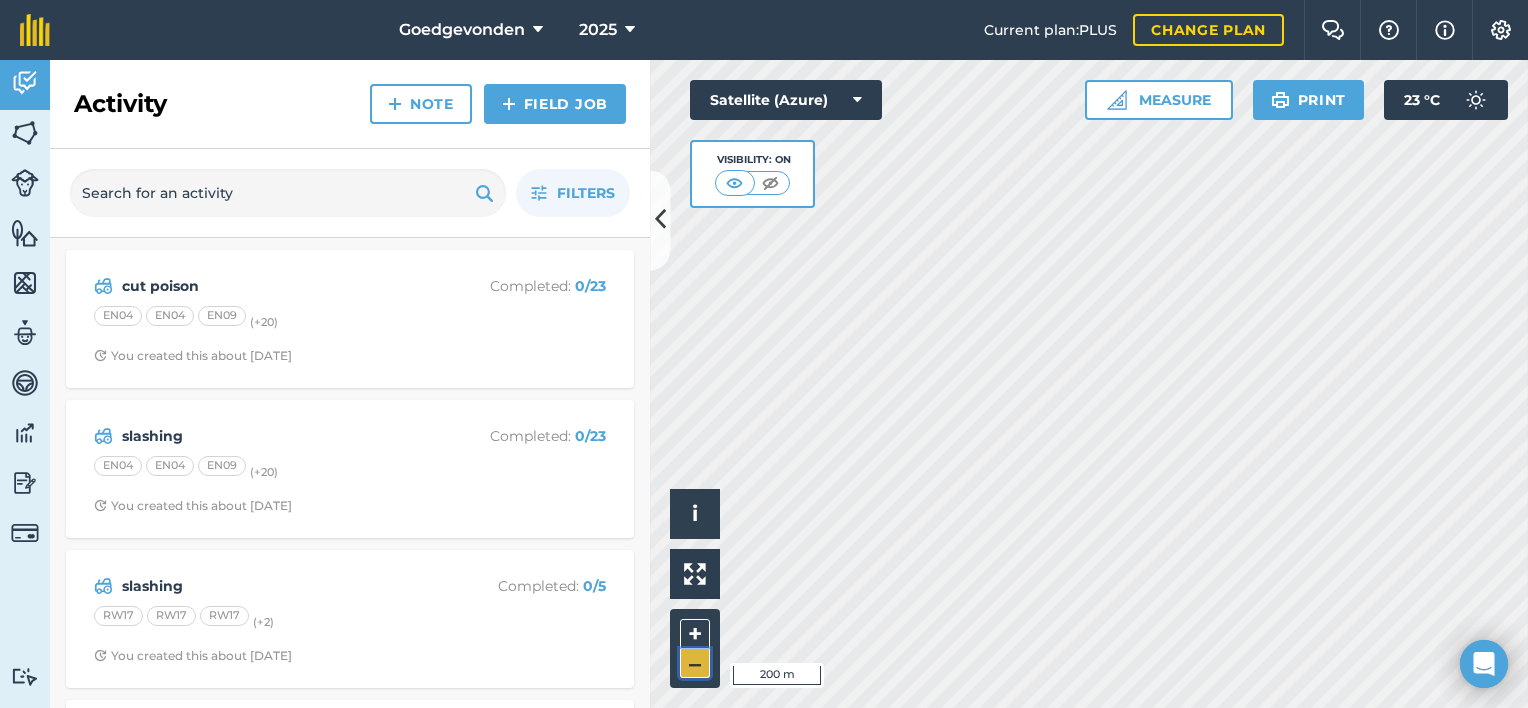 click on "–" at bounding box center [695, 663] 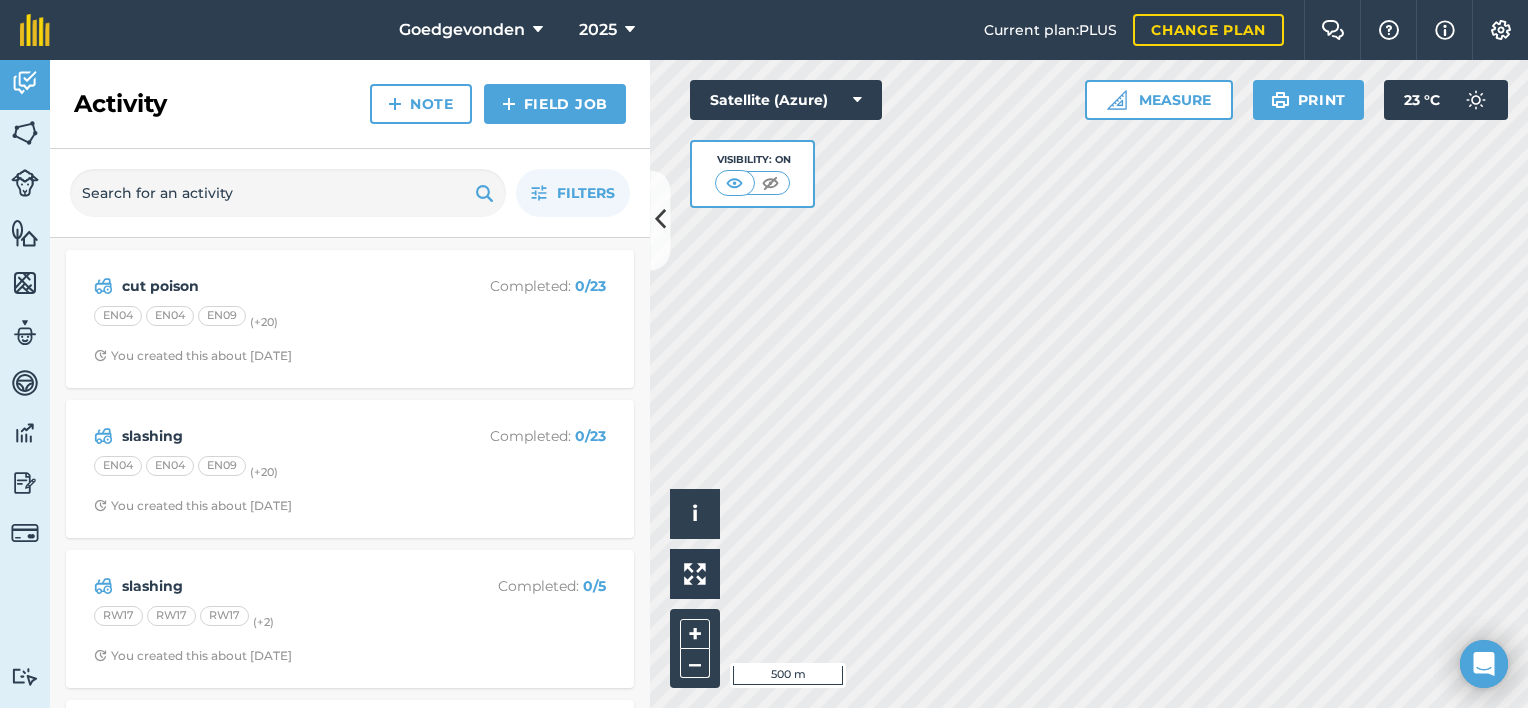 click on "Goedgevonden 2025 Current plan :  PLUS   Change plan Farm Chat Help Info Settings Goedgevonden  -  2025 Reproduced with the permission of  Microsoft Printed on  [DATE] Field usages No usage set 1 TUP 2 Pine 0-1 3 Pine 2-4 4 Pine 5-7 5 Pine 8-13 6 Pine 14-17 7 Pine 18-20 8 Pine 21-23 9 Pine 24+ Avo Burnt DEAD EUCALYPTUS Mac NUTS-MACADAMIA Other Pinus Elliottii- Old Powerline TUP Venstrat all Feature types 1m skoffel 5M TRACER BURNING grader road repair slash 5m Trees Water Activity Fields Livestock Features Maps Team Vehicles Data Reporting Billing Tutorials Tutorials Activity   Note   Field Job Filters cut poison Completed :   0 / 23 EN04 EN04 EN09 (+ 20 ) You created this about [DATE] slashing Completed :   0 / 23 EN04 EN04 EN09 (+ 20 ) You created this about [DATE] slashing  Completed :   0 / 5 RW17 RW17 RW17 (+ 2 ) You created this about [DATE] Spraying Completed :   2 / 2 PH19 PH19 You marked this as complete about [DATE] Slashing Completed :   1 / 1 RW27 Ring Clean" at bounding box center [764, 354] 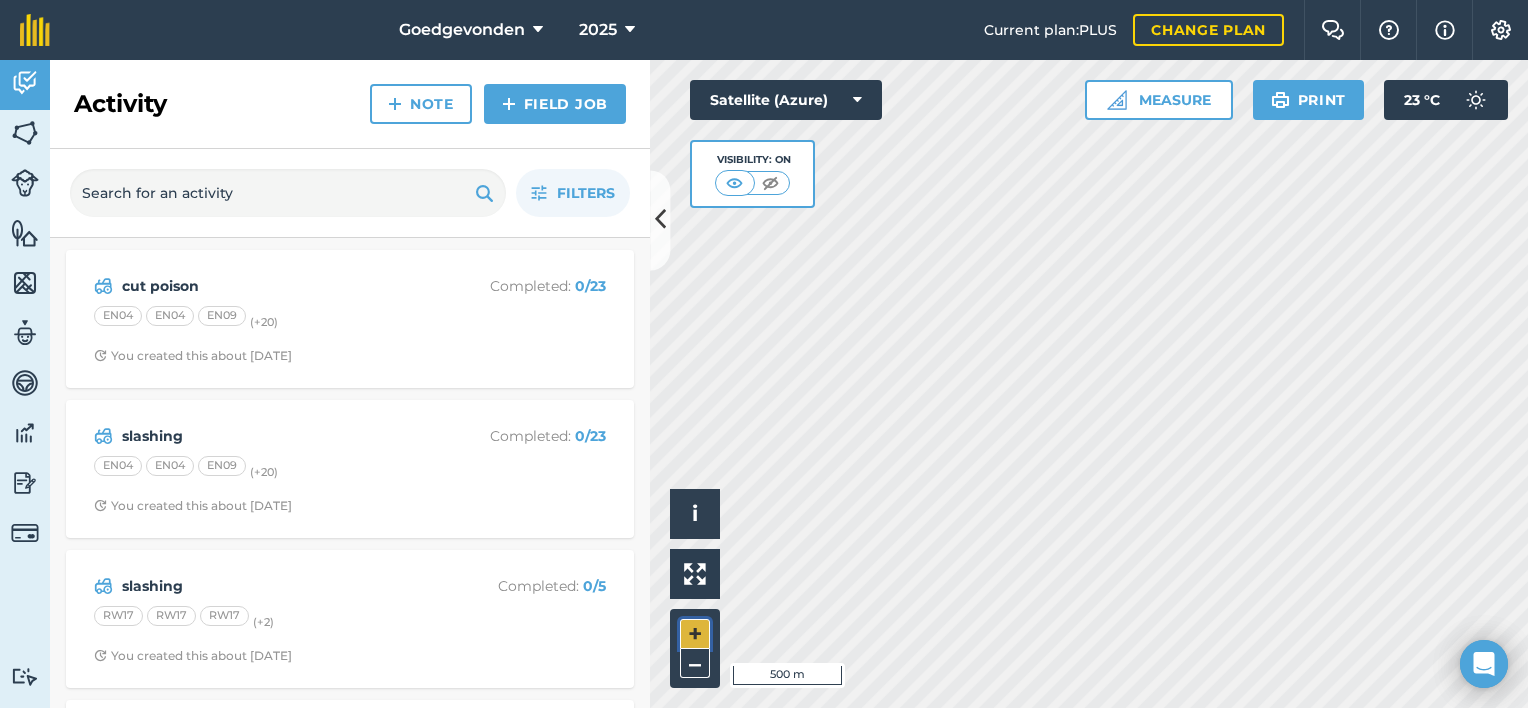 click on "+" at bounding box center [695, 634] 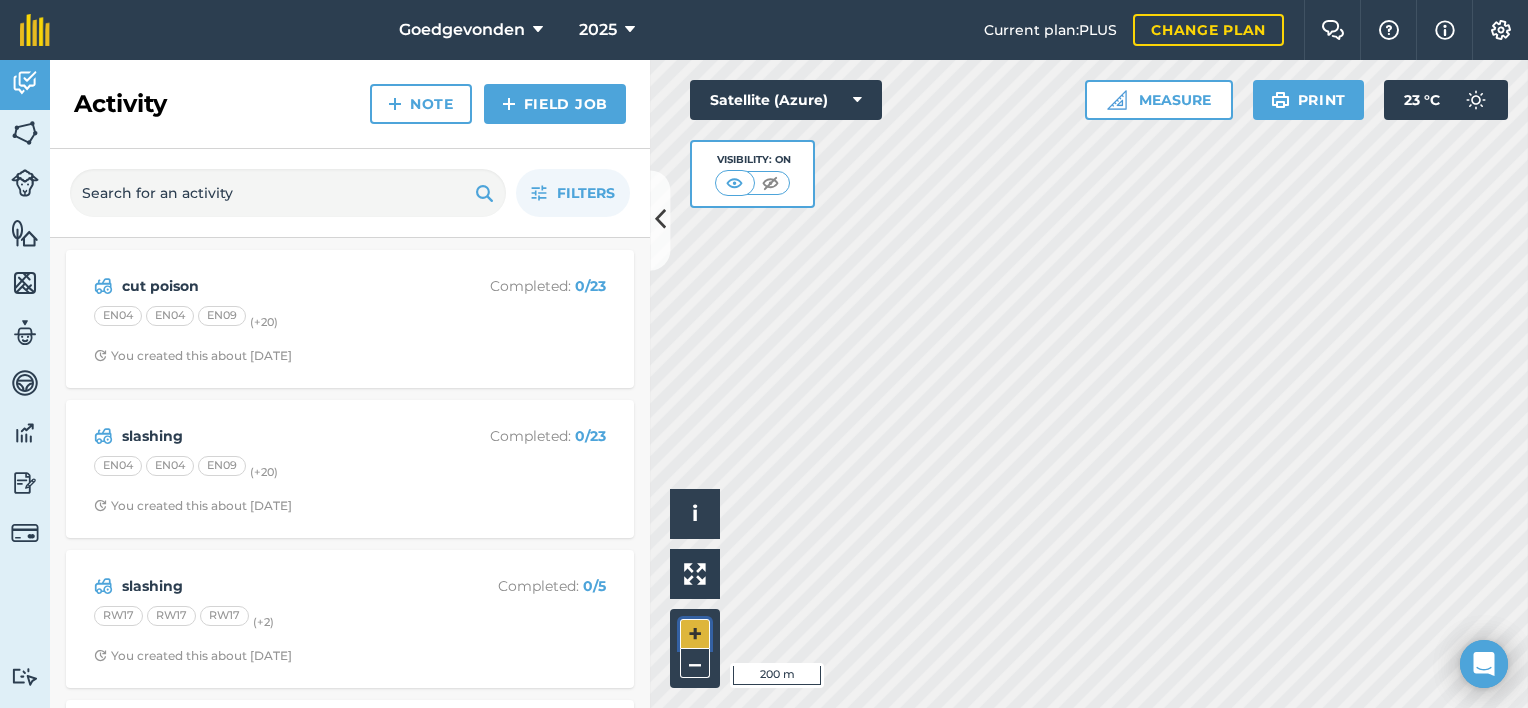 click on "+" at bounding box center (695, 634) 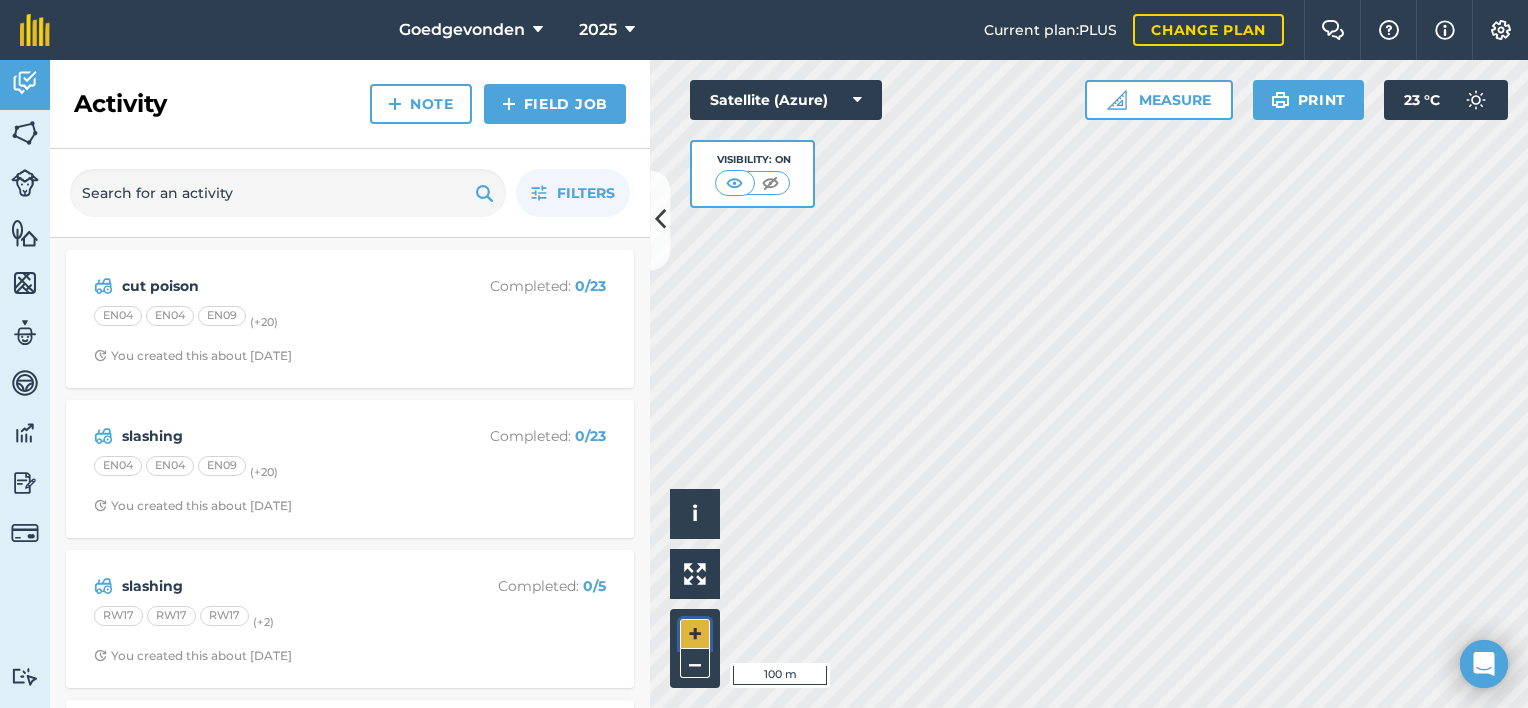 click on "+" at bounding box center [695, 634] 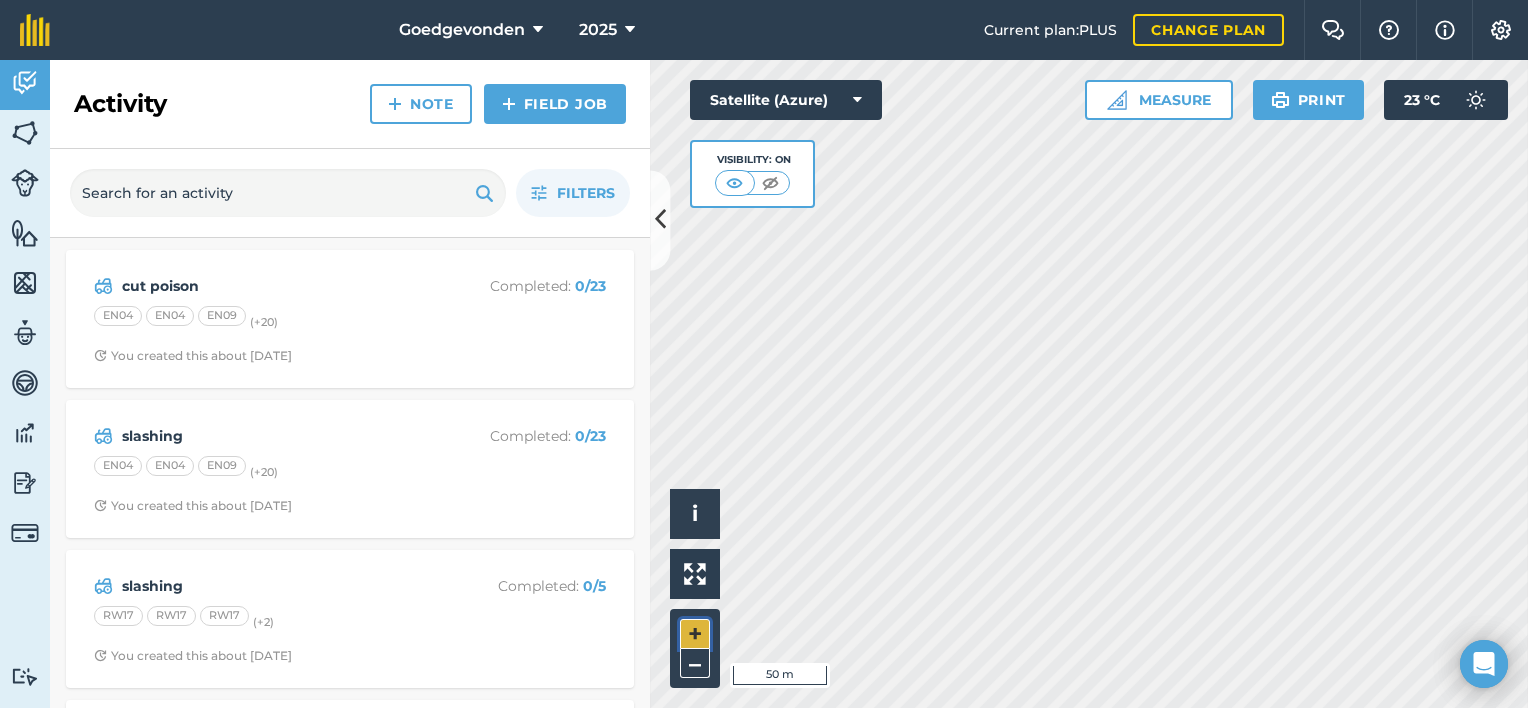 click on "+" at bounding box center (695, 634) 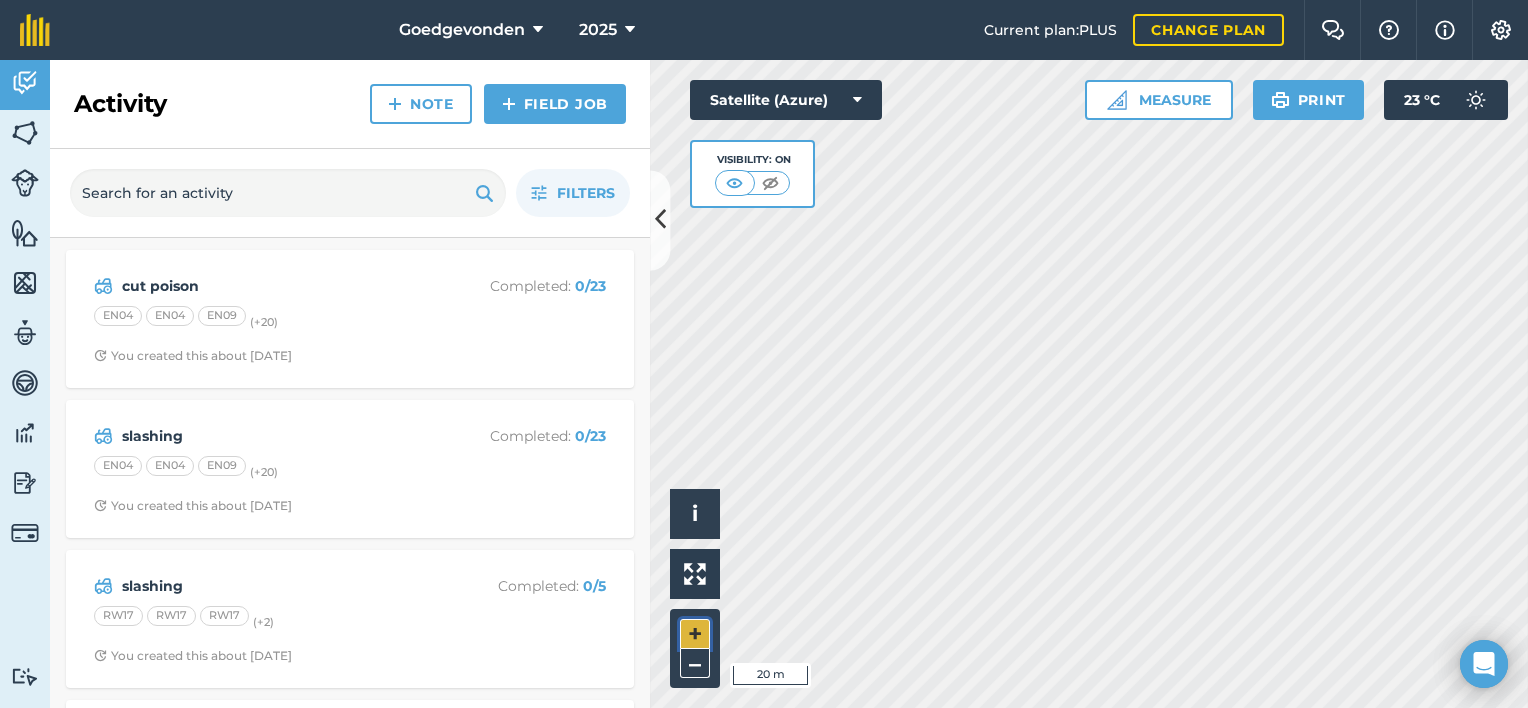click on "+" at bounding box center (695, 634) 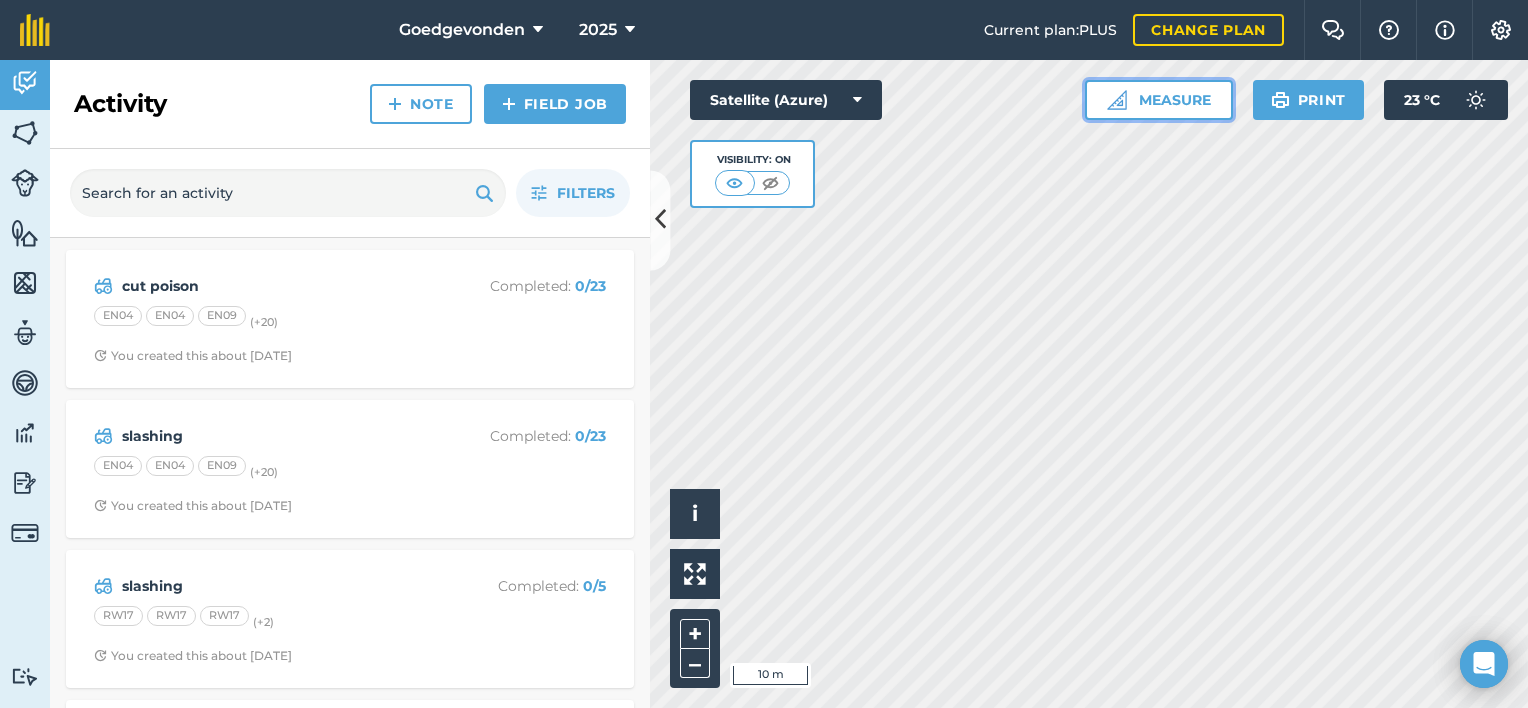 click on "Measure" at bounding box center (1159, 100) 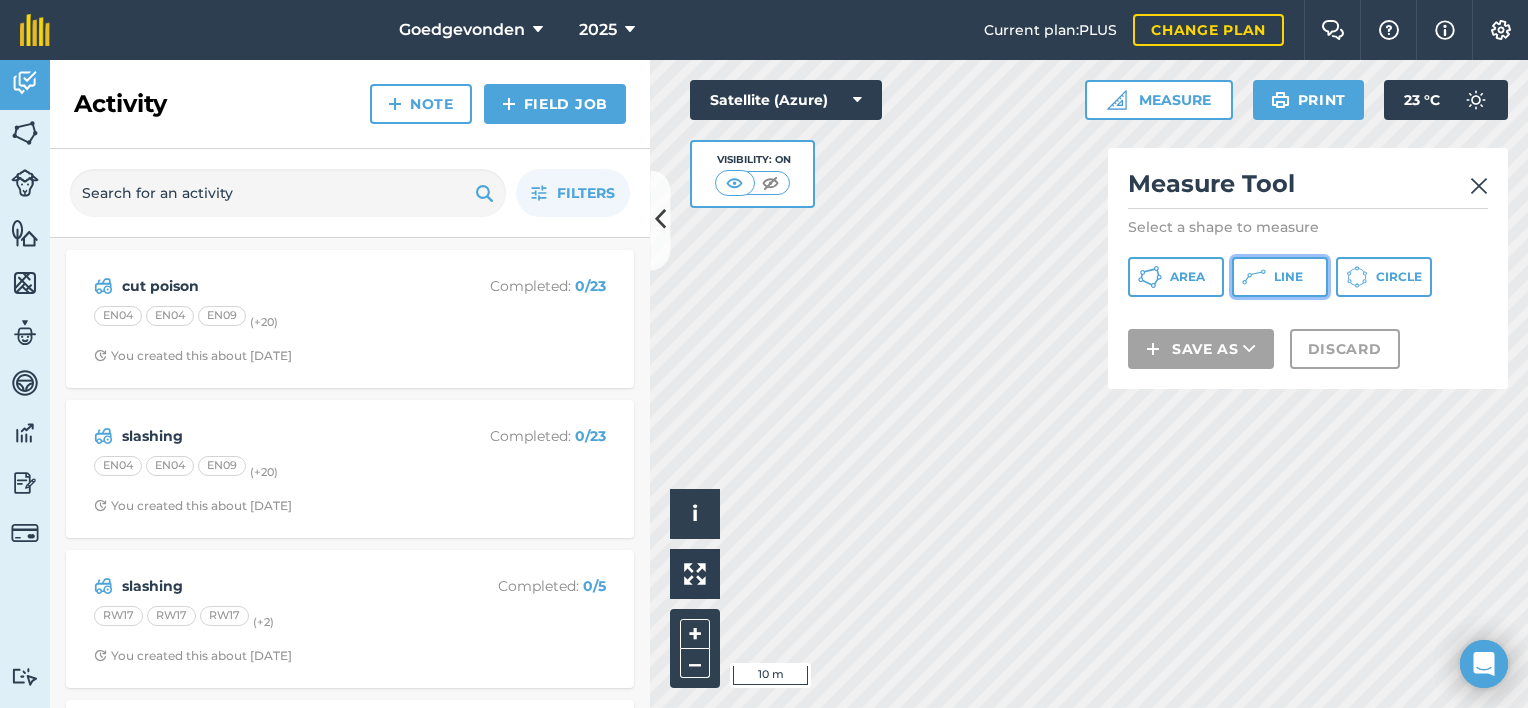 click 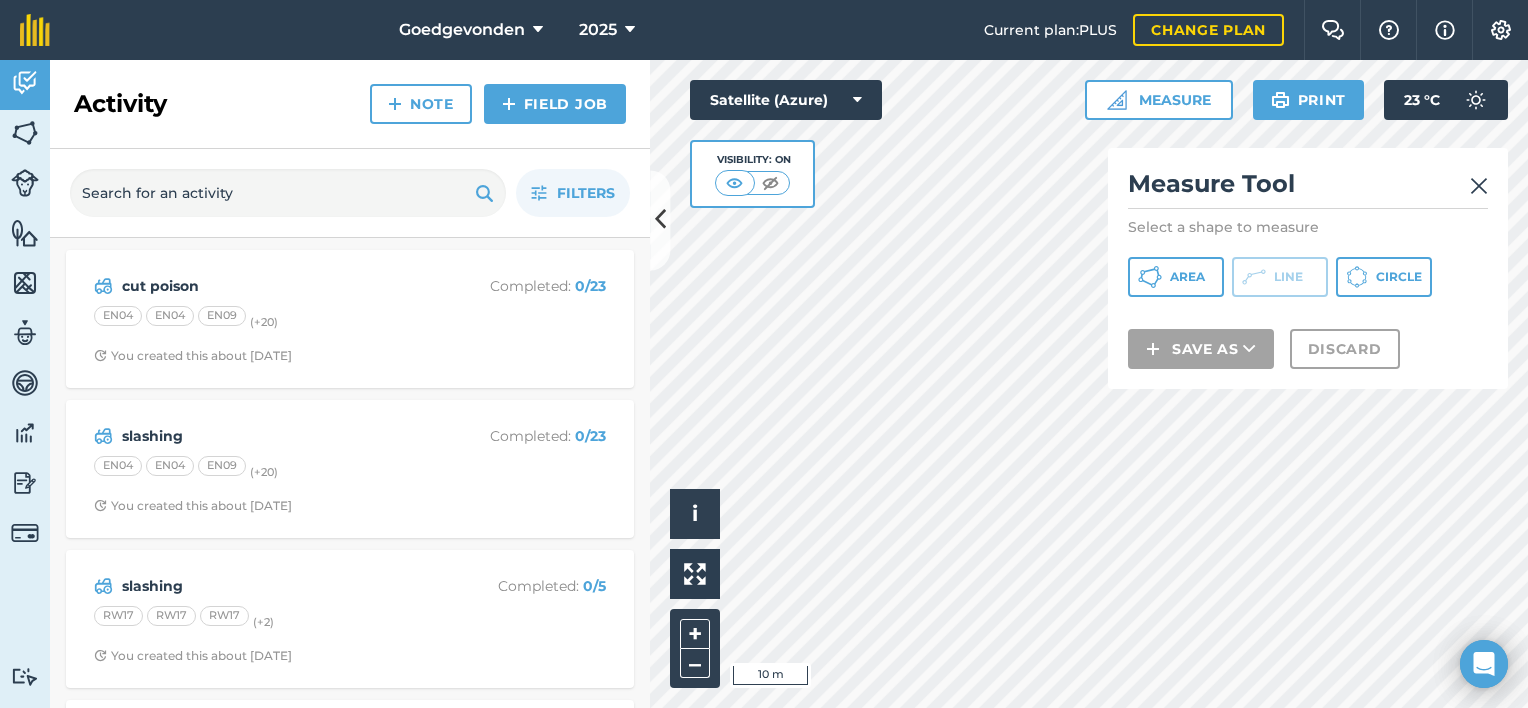 click at bounding box center [1479, 186] 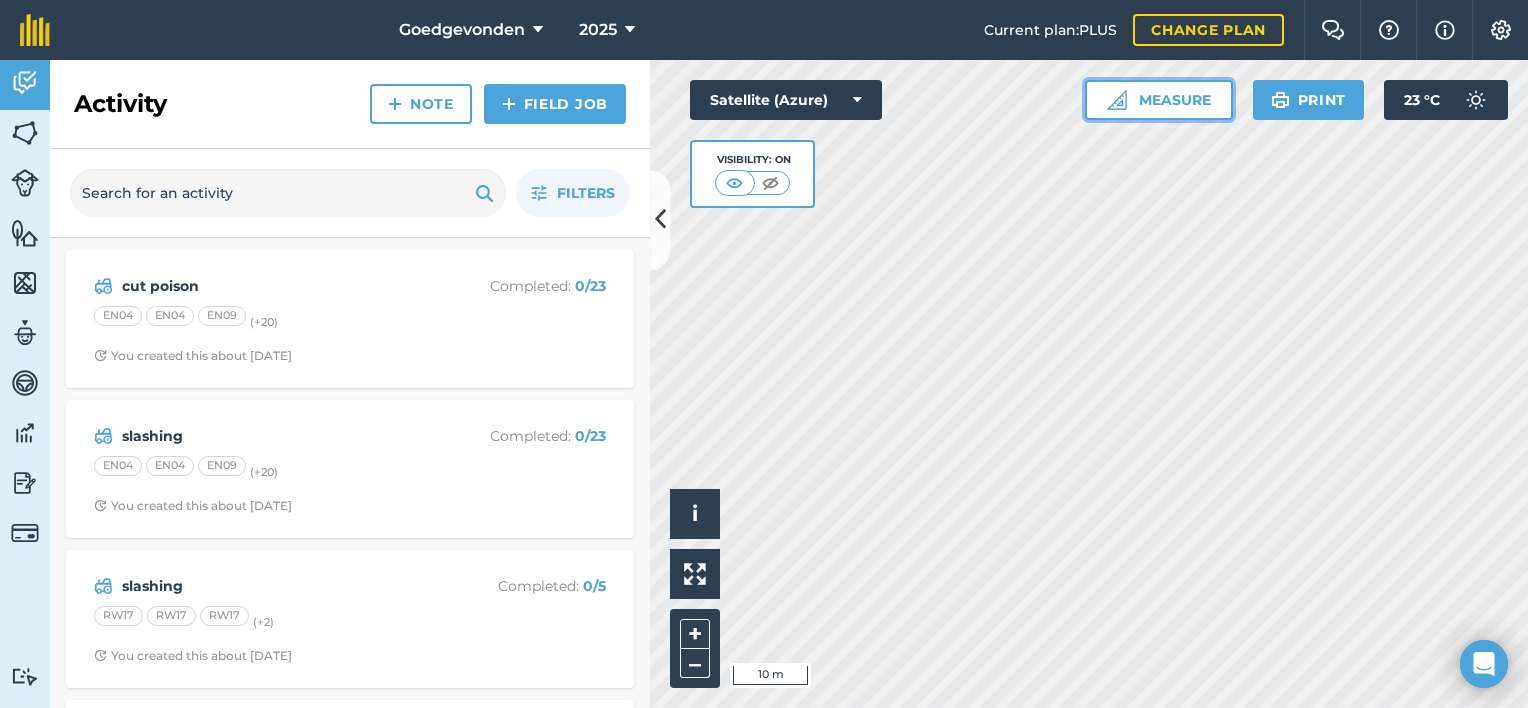 click on "Measure" at bounding box center [1159, 100] 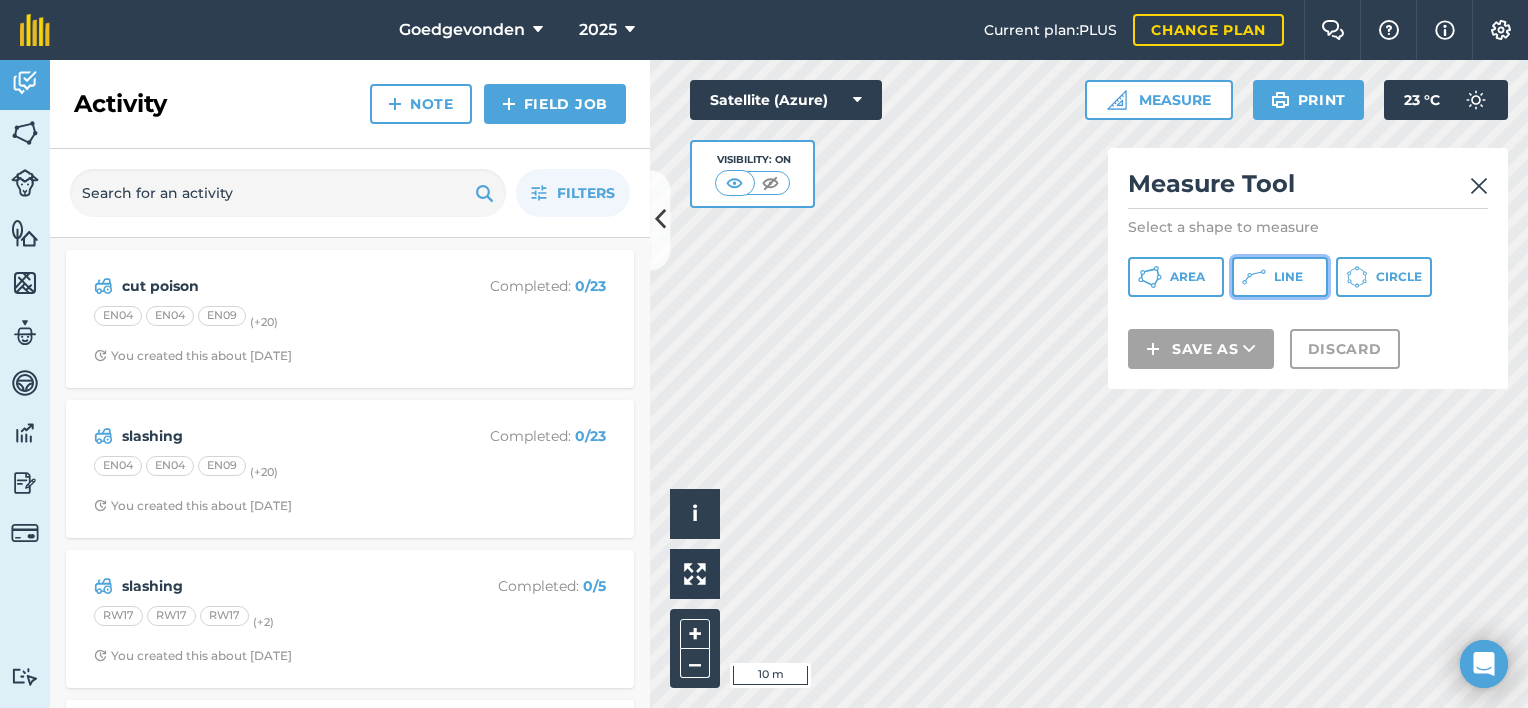click on "Line" at bounding box center [1288, 277] 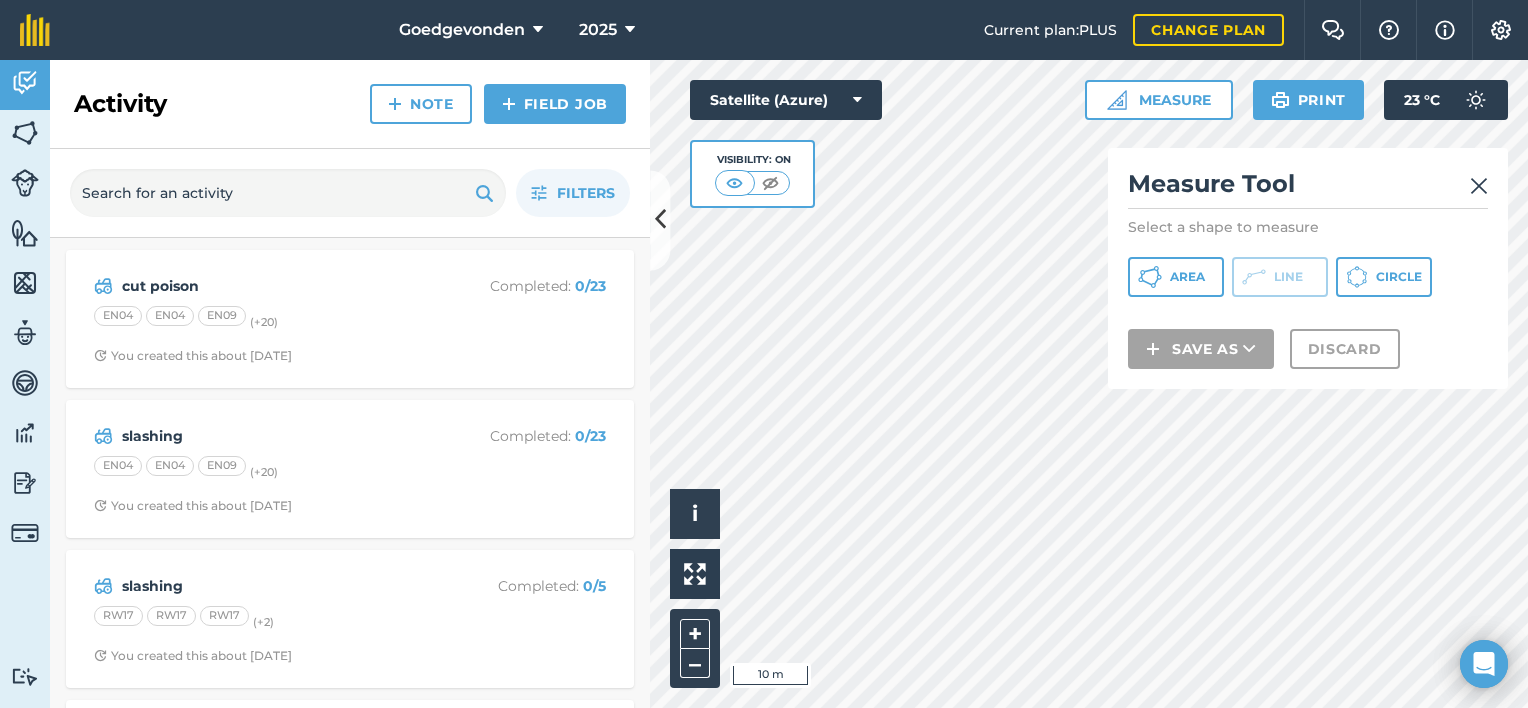 click at bounding box center [1479, 186] 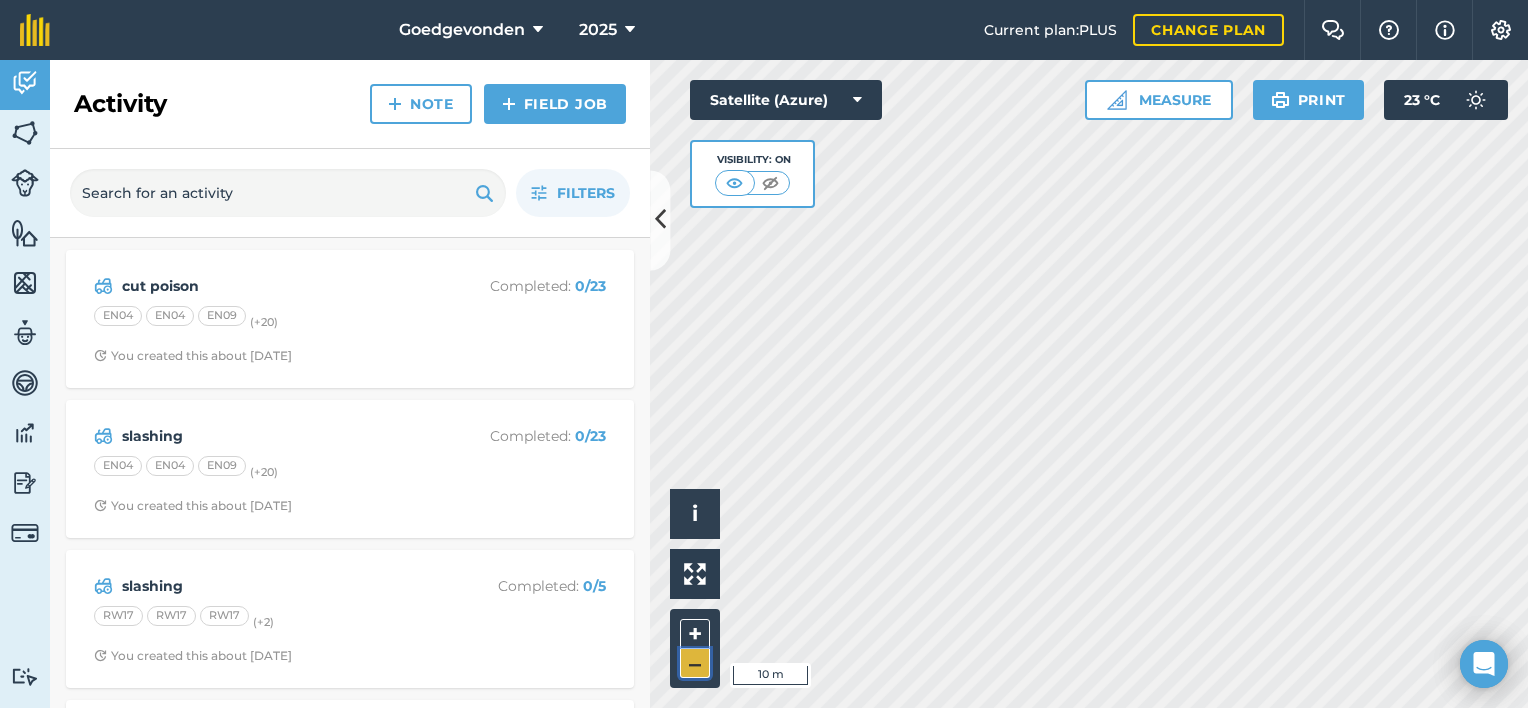 click on "–" at bounding box center [695, 663] 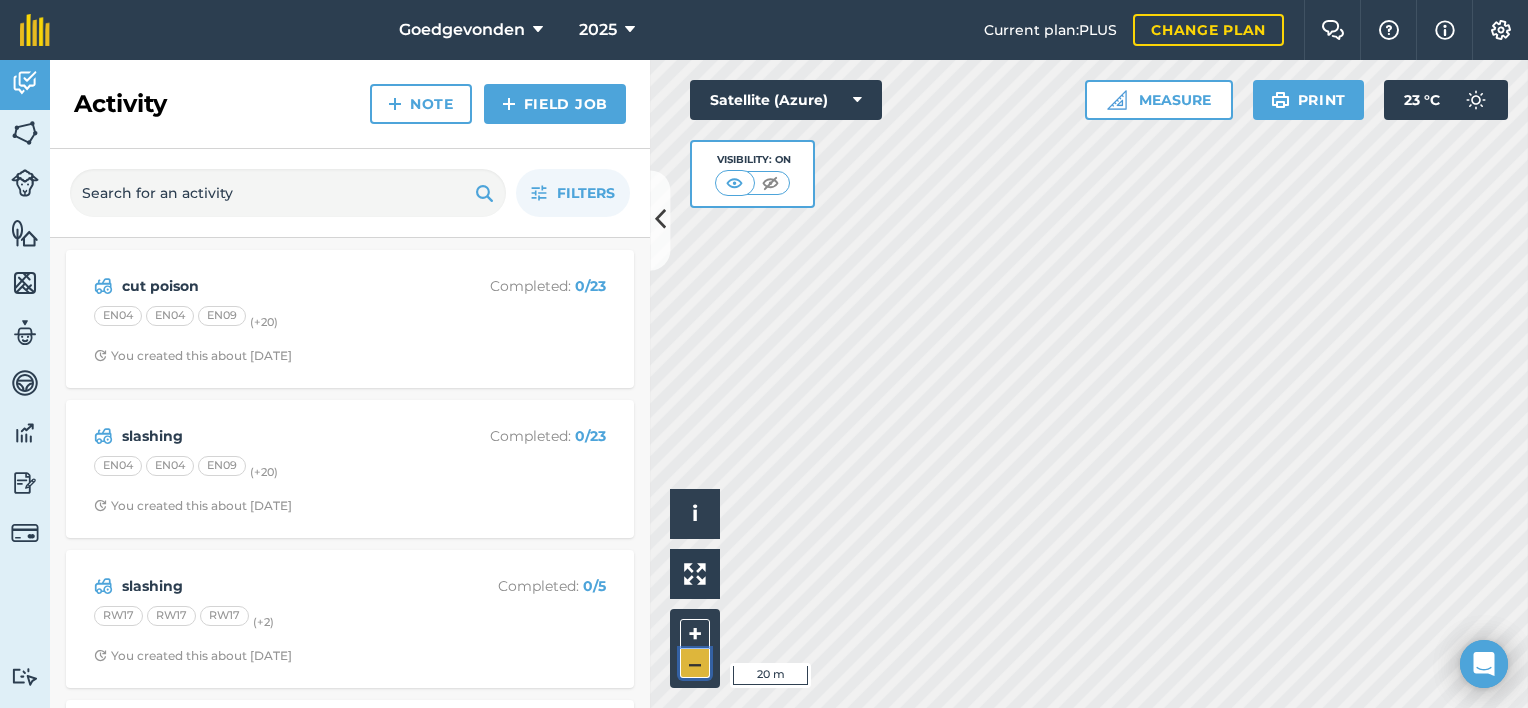 click on "–" at bounding box center (695, 663) 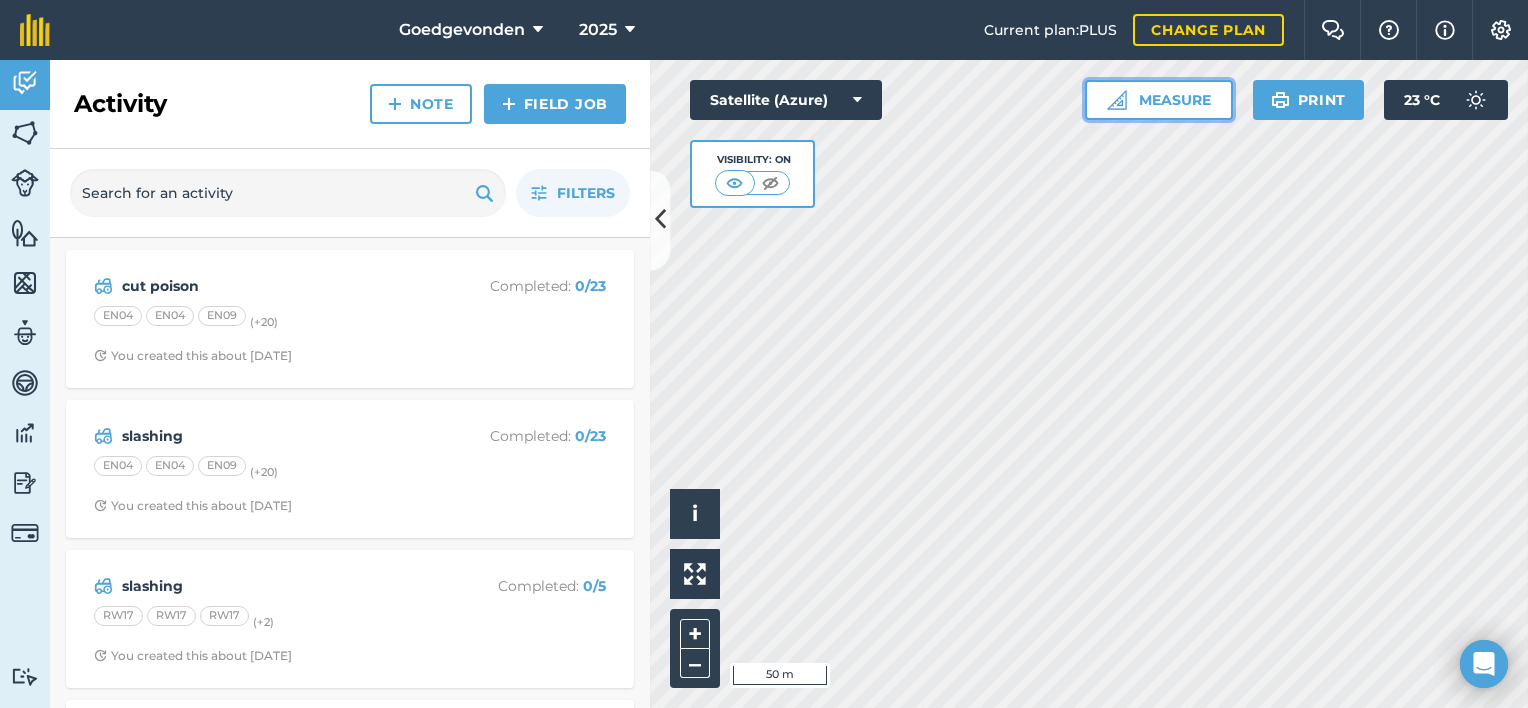 click on "Measure" at bounding box center (1159, 100) 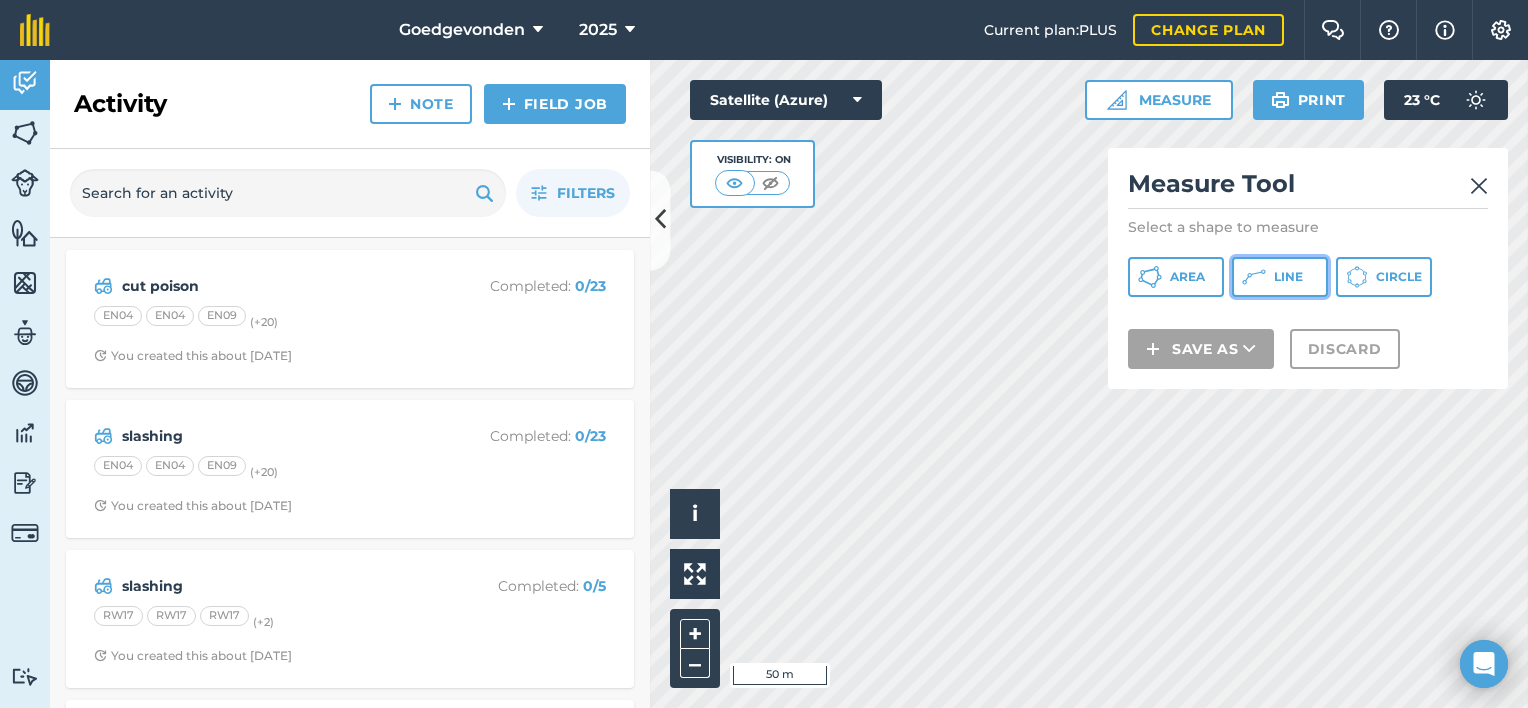 click on "Line" at bounding box center (1280, 277) 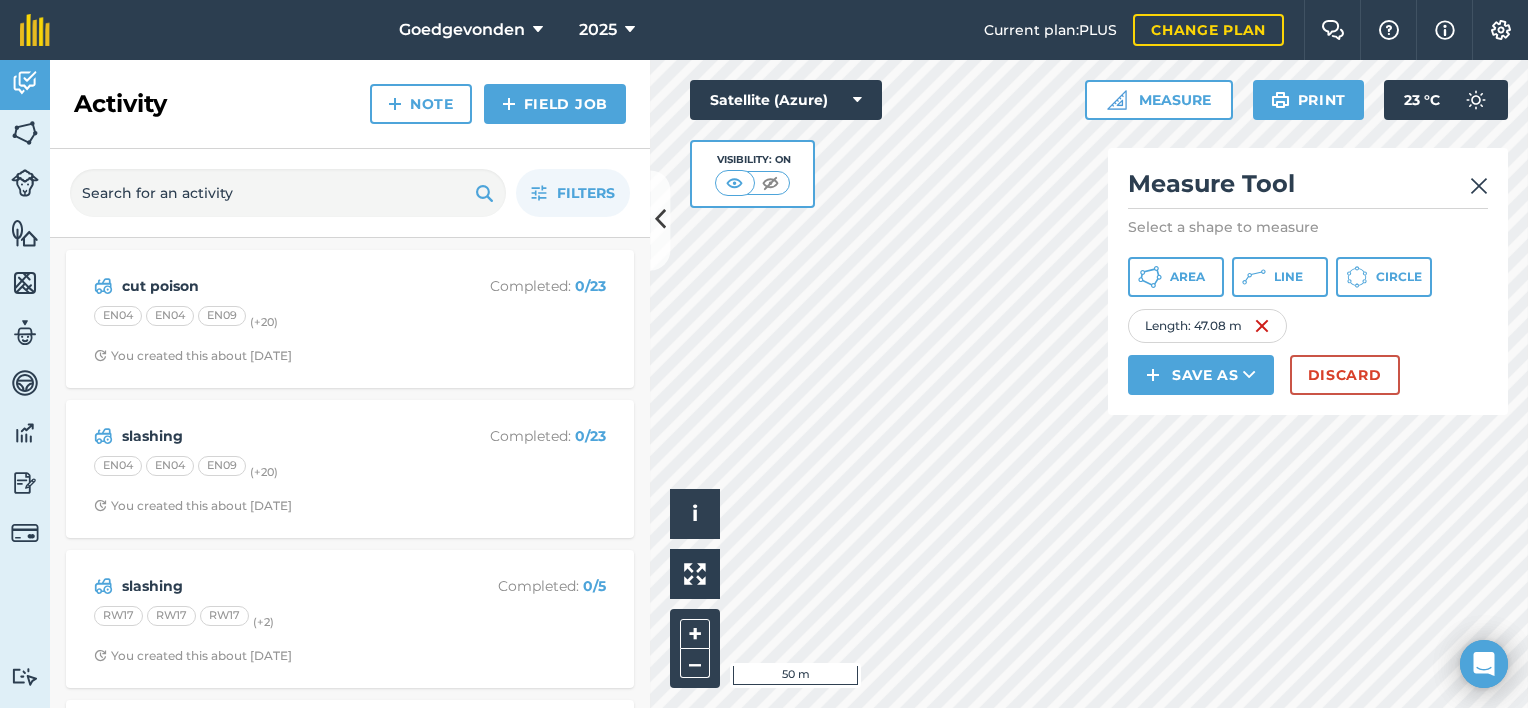 click on "Measure Tool Select a shape to measure Area Line Circle Length :   47.08   m   Save as   Discard" at bounding box center [1308, 281] 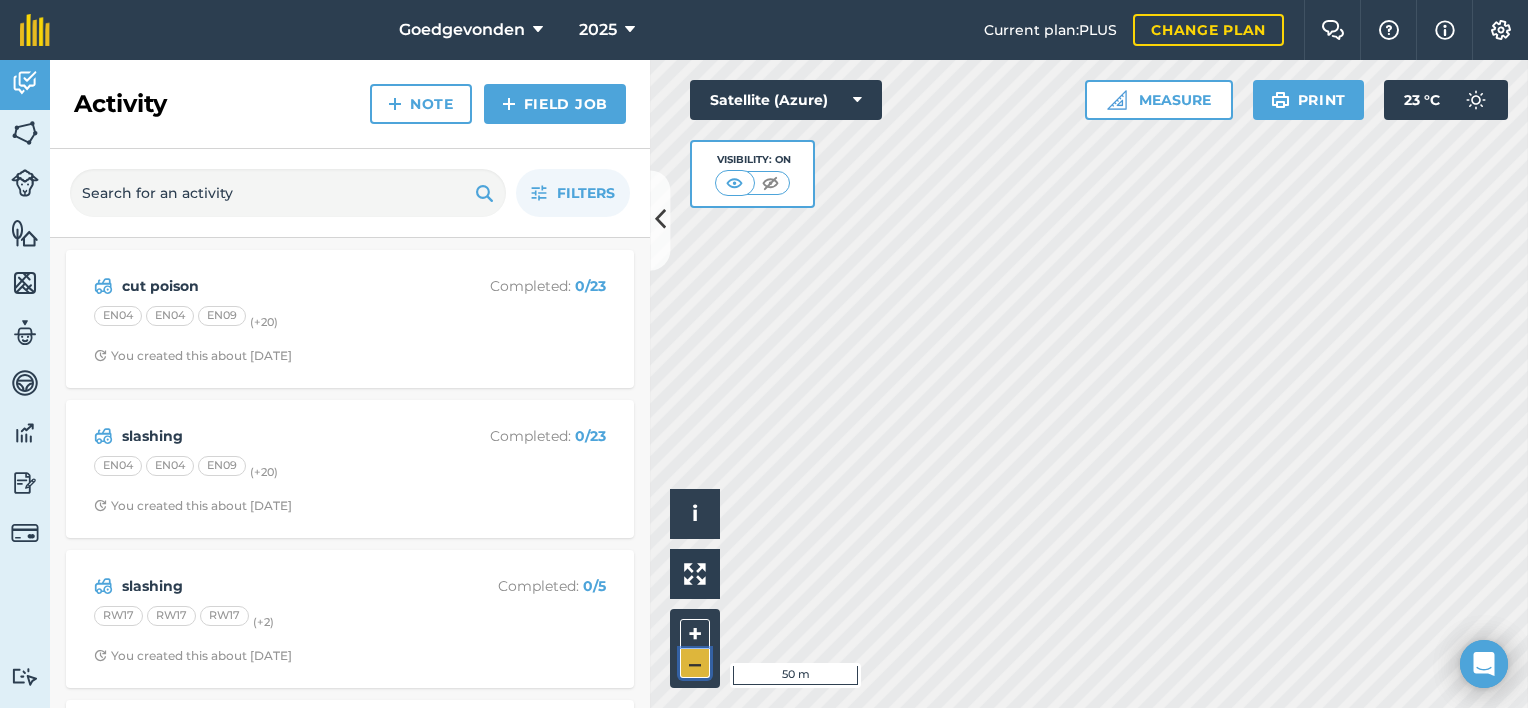 click on "–" at bounding box center (695, 663) 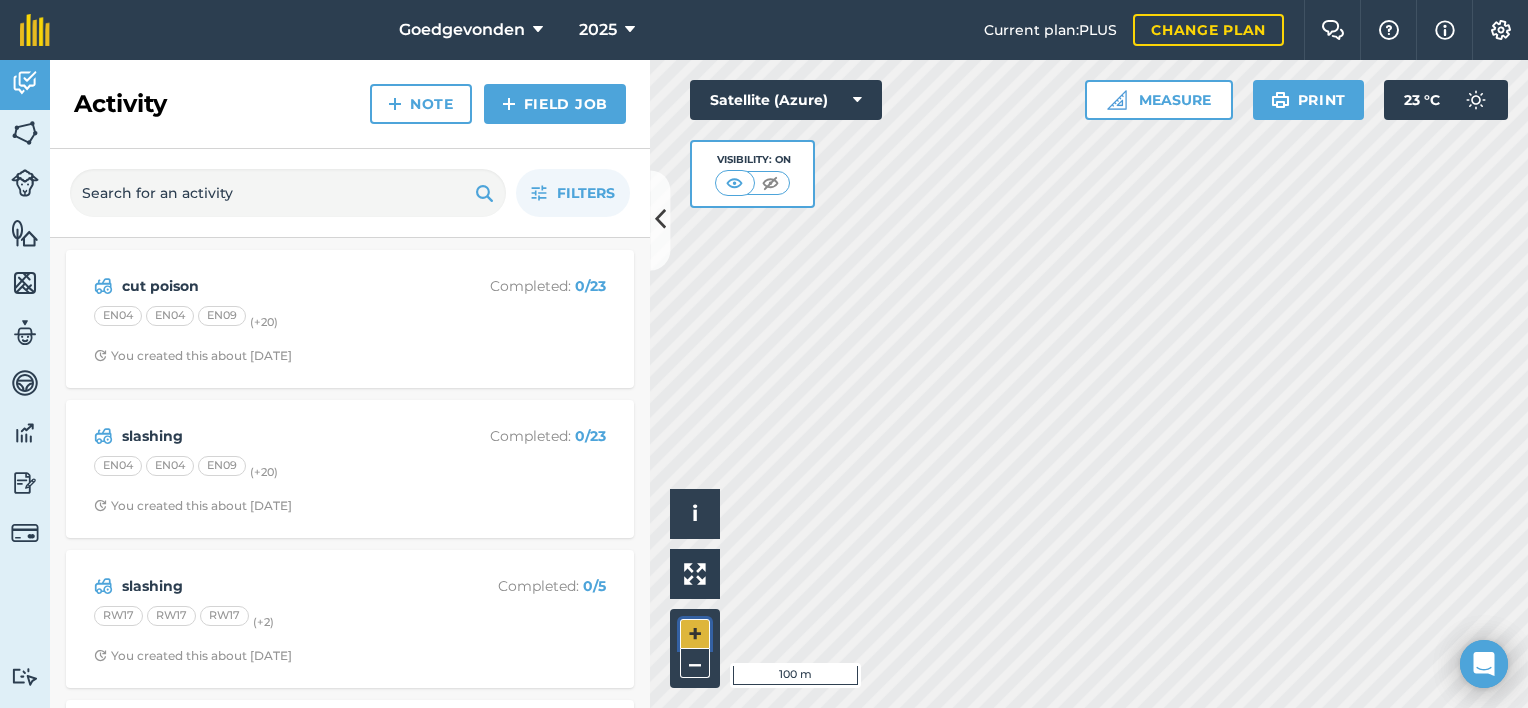 click on "+" at bounding box center [695, 634] 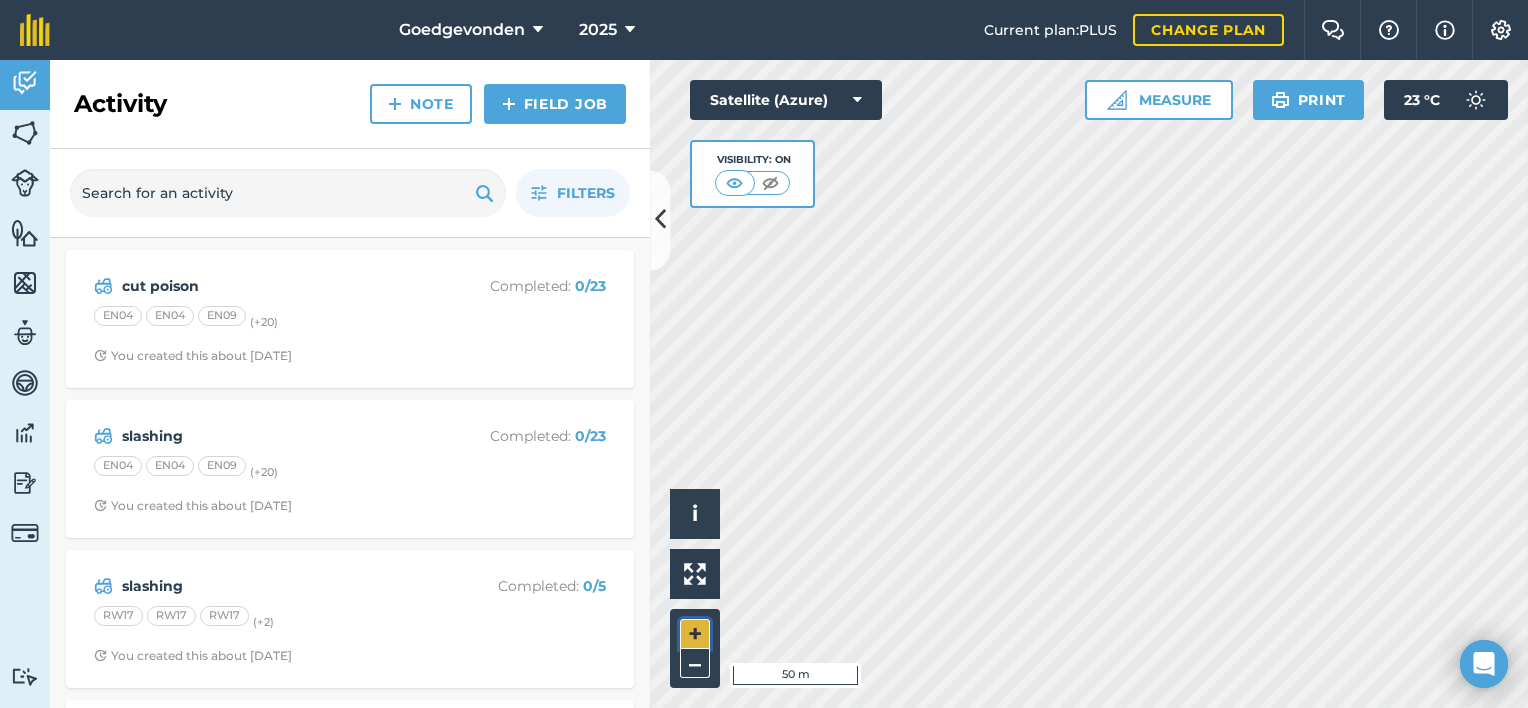 click on "+" at bounding box center [695, 634] 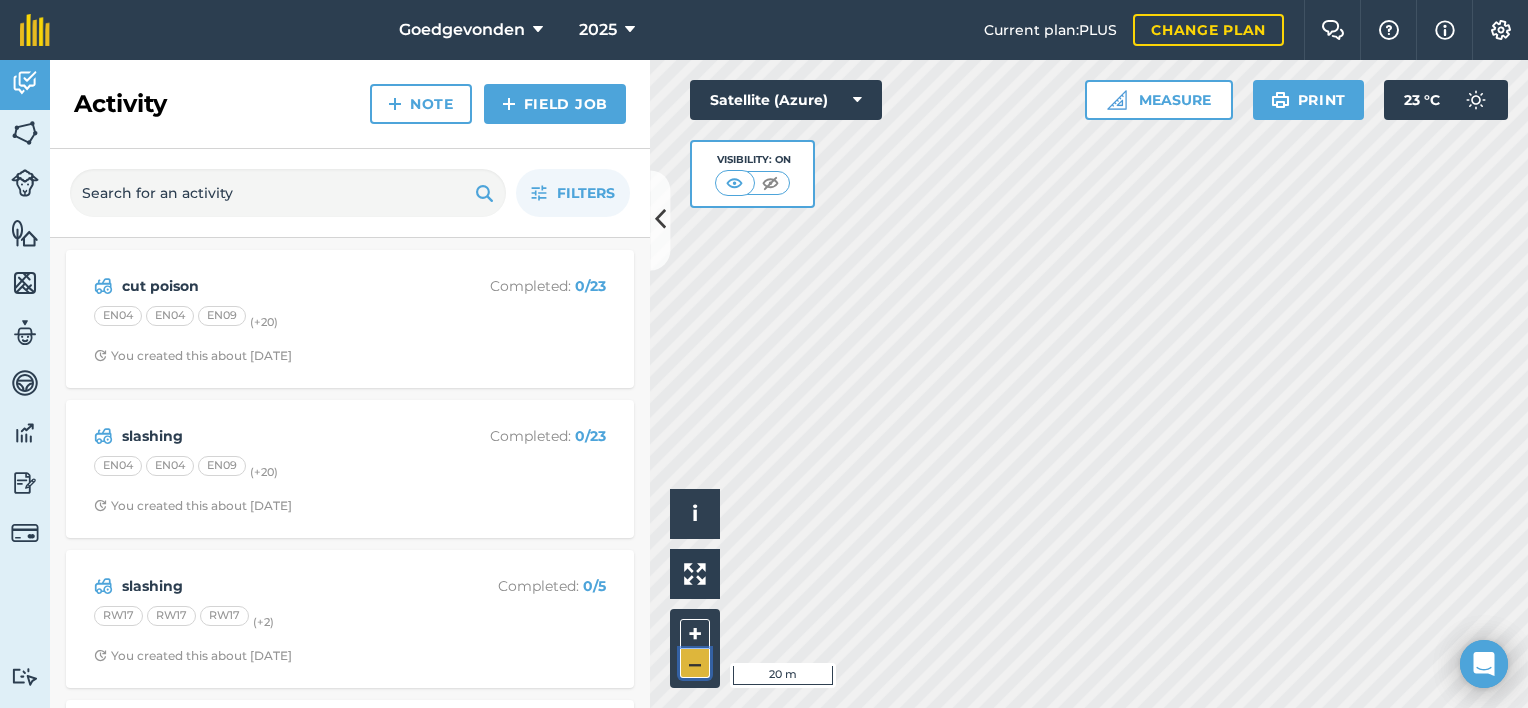 click on "–" at bounding box center (695, 663) 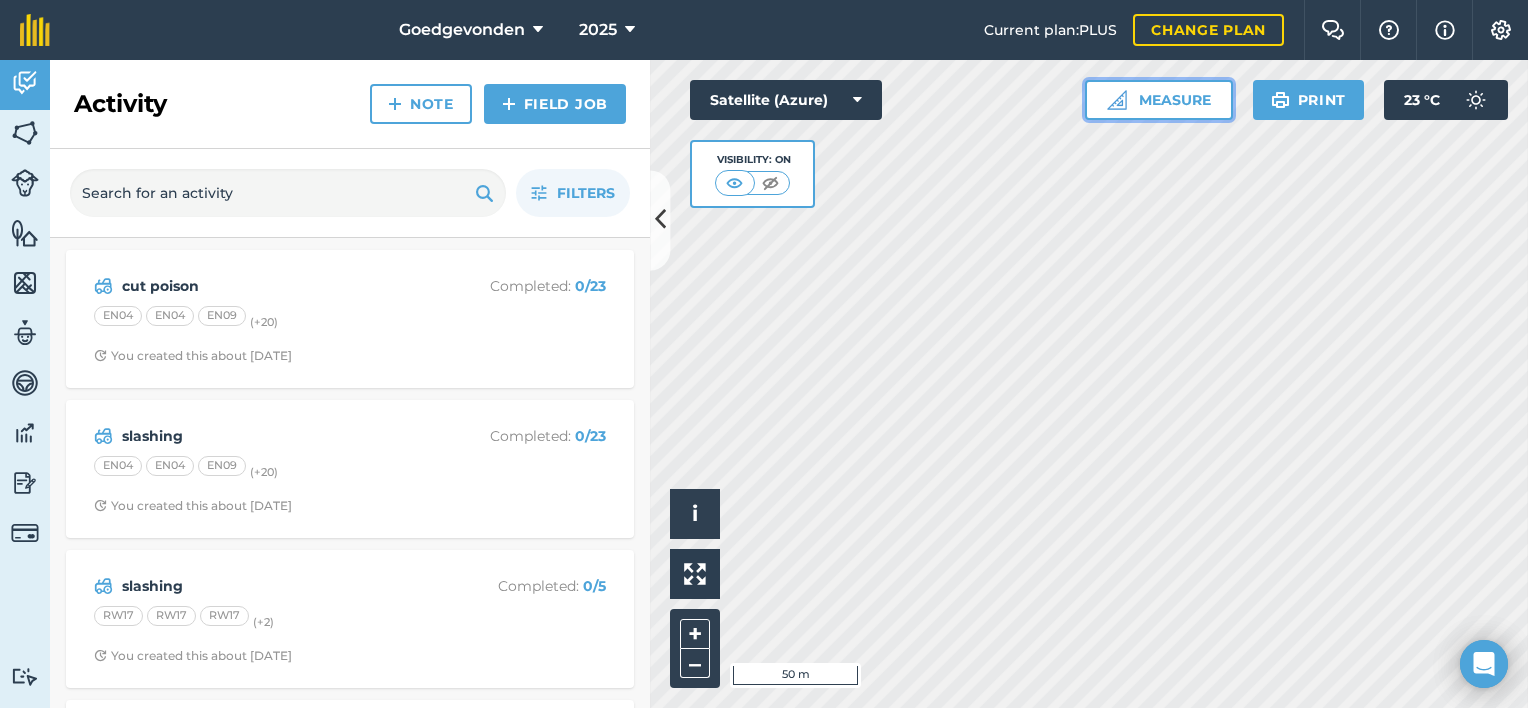 click on "Measure" at bounding box center [1159, 100] 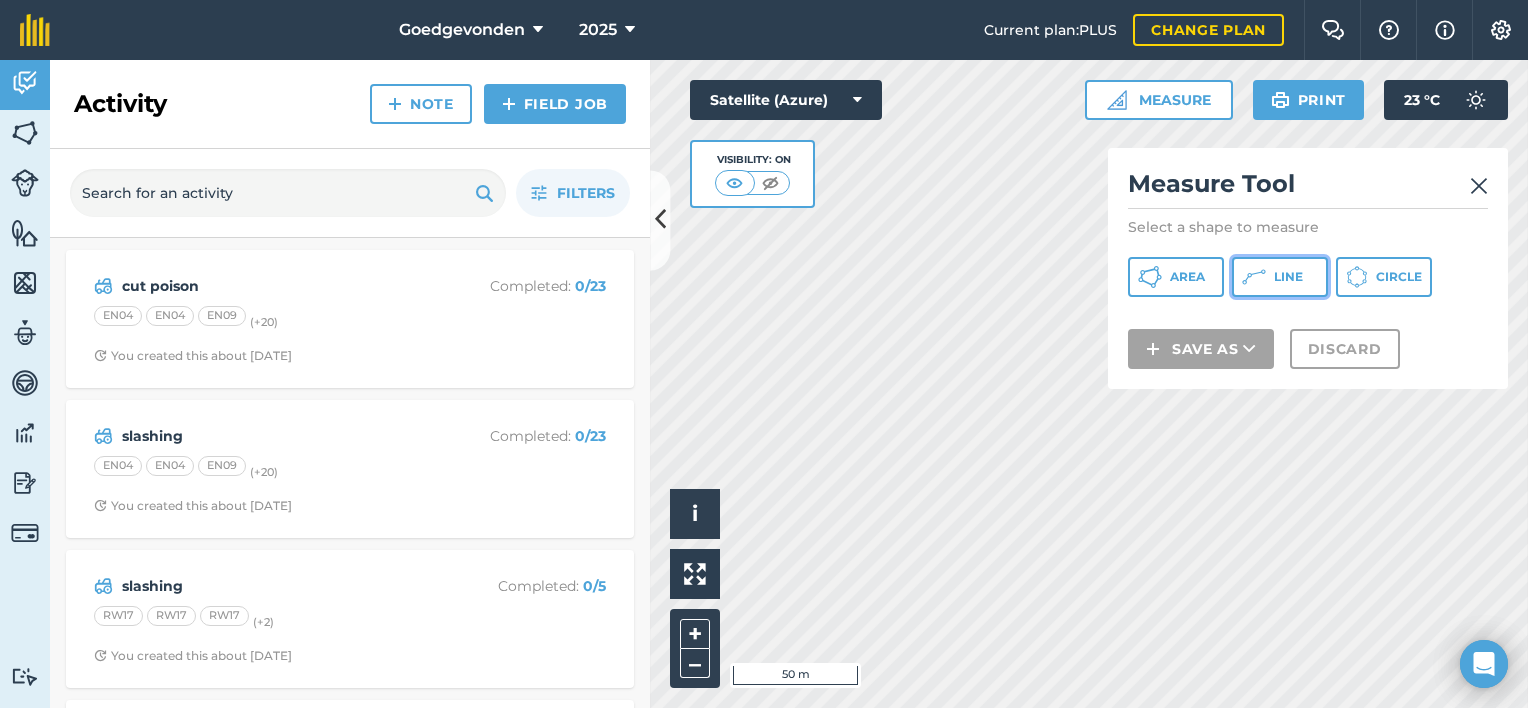 click on "Line" at bounding box center [1288, 277] 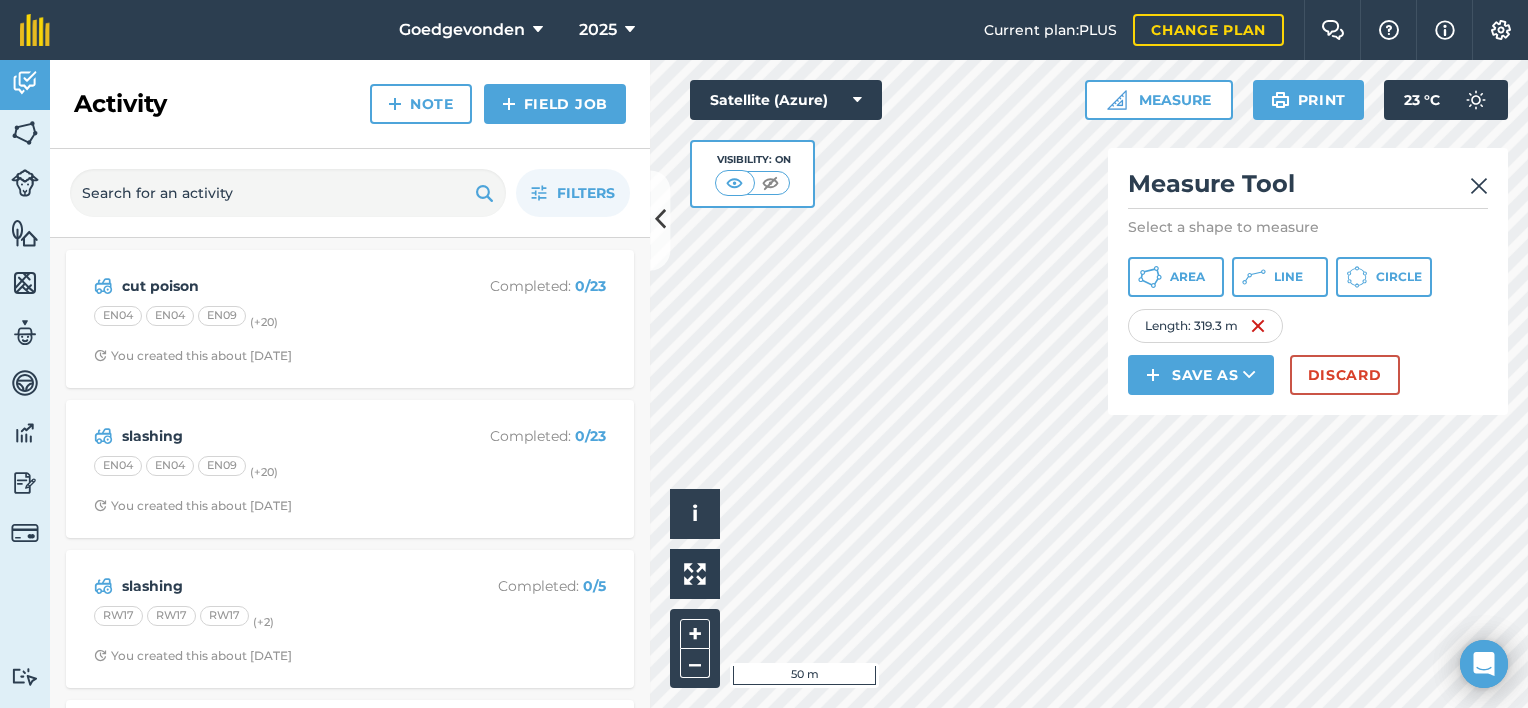 click on "Click to start drawing i © 2025 TomTom, Microsoft 50 m + – Satellite (Azure) Visibility: On Measure Measure Tool Select a shape to measure Area Line Circle Length :   319.3   m   Save as   Discard Print 23   ° C" at bounding box center [1089, 384] 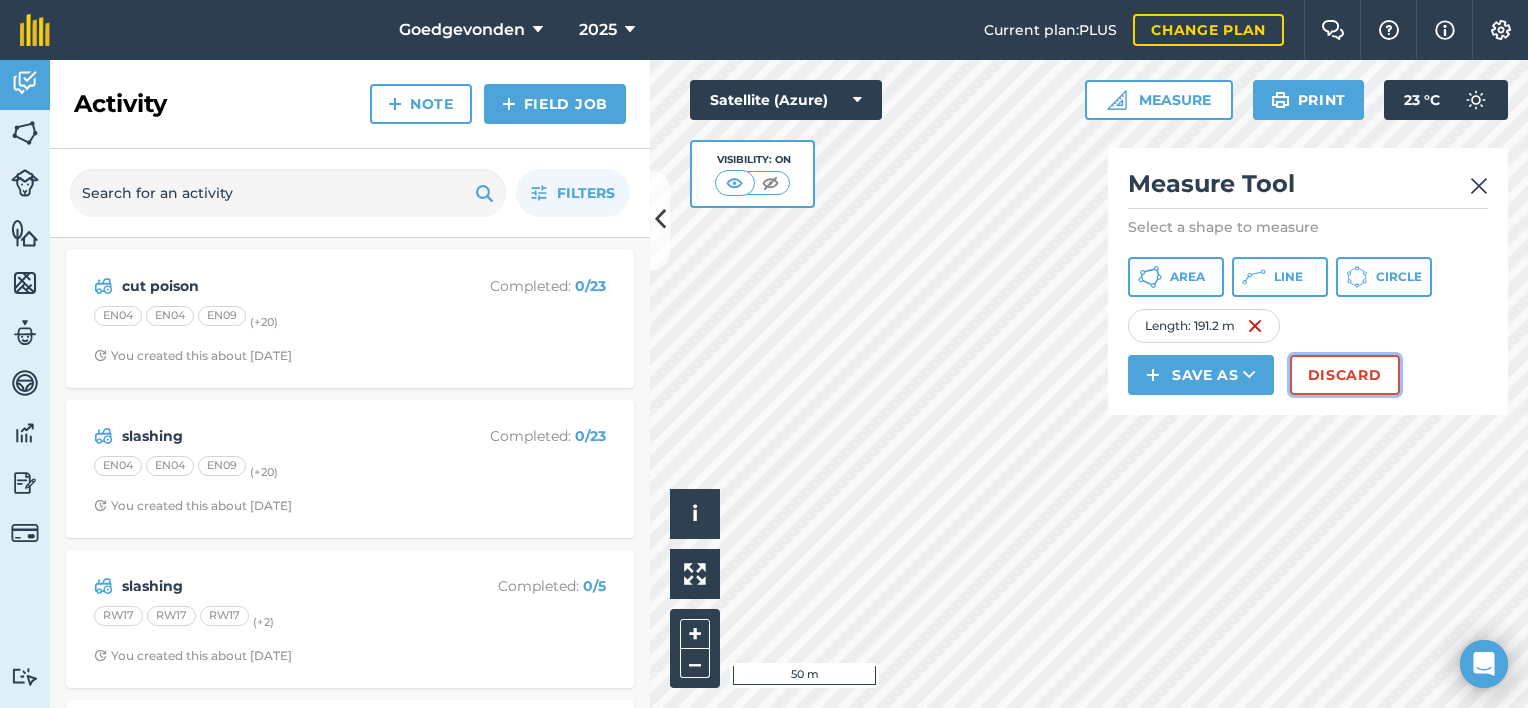 click on "Discard" at bounding box center (1345, 375) 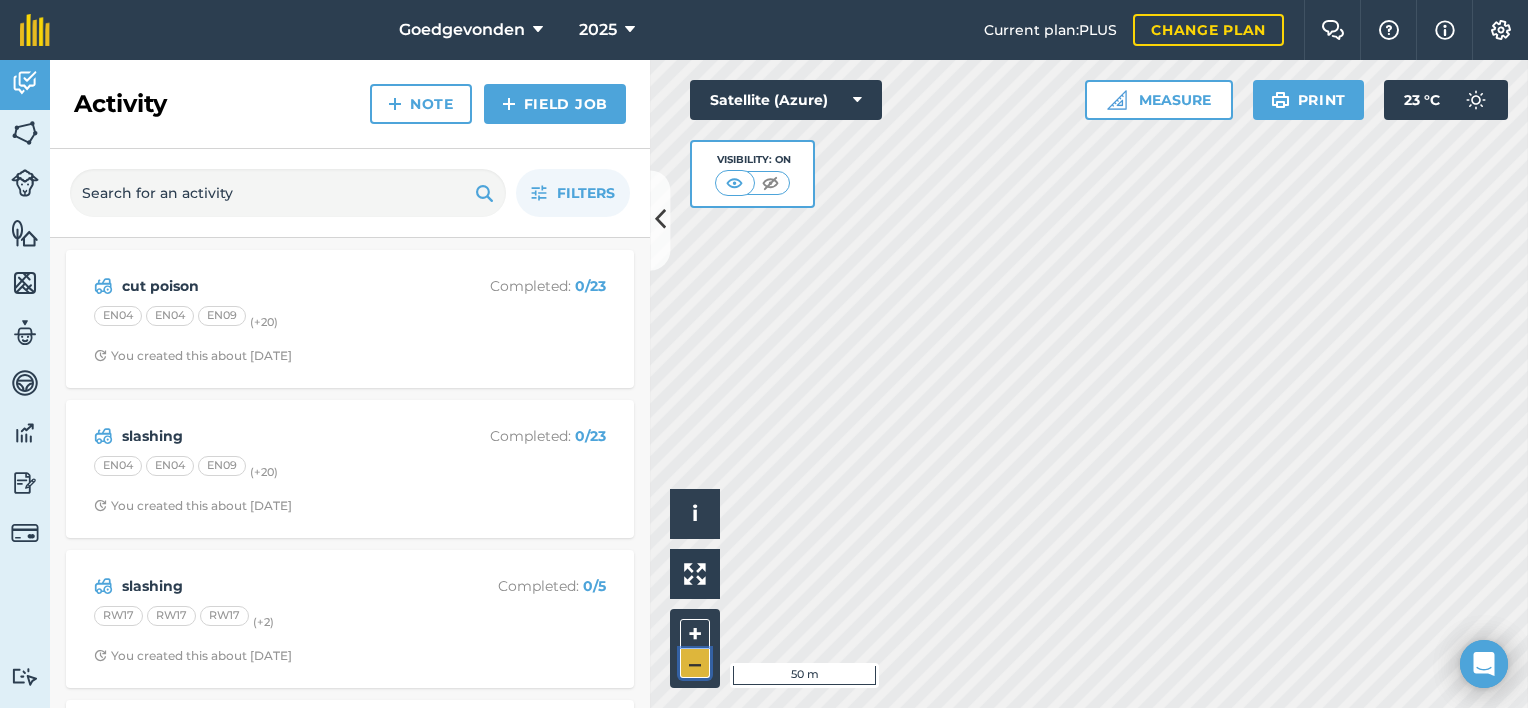 click on "–" at bounding box center (695, 663) 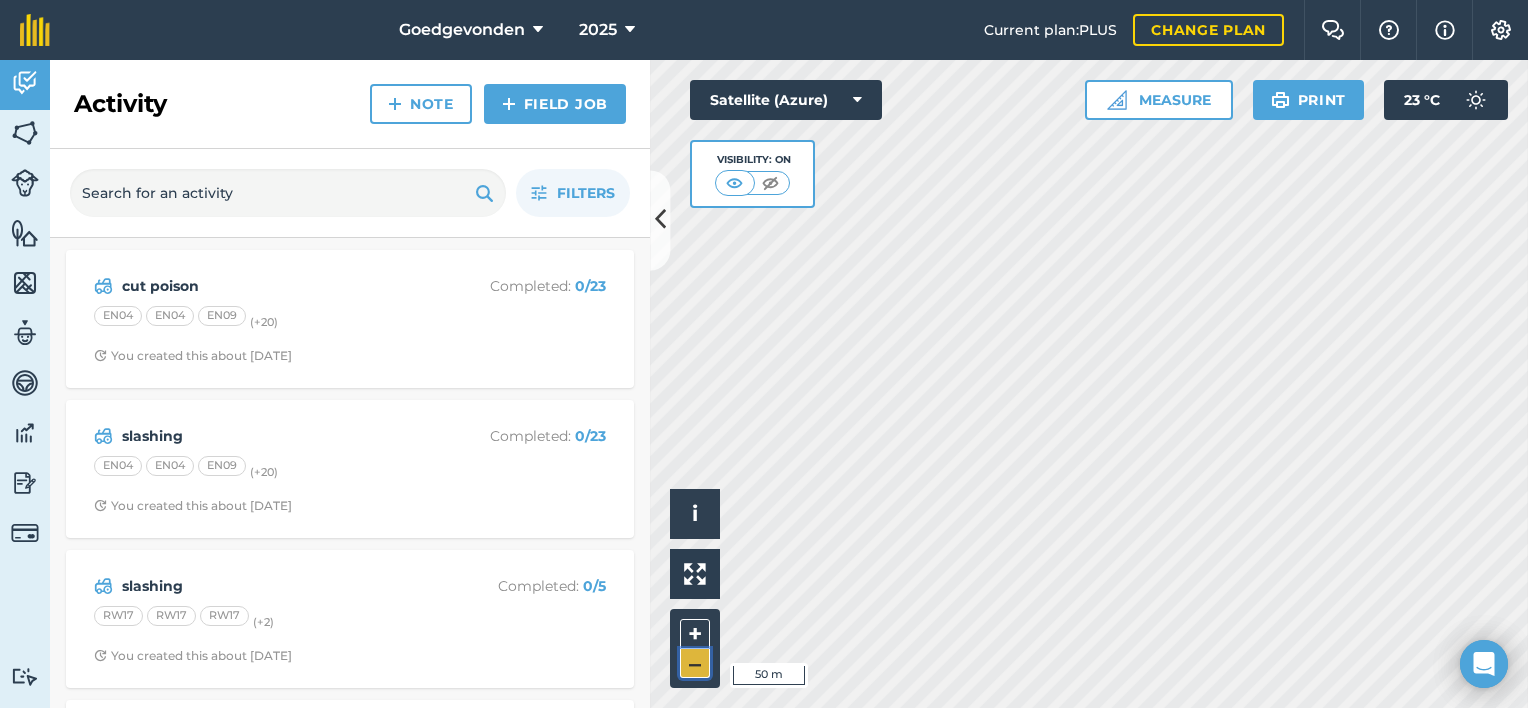 click on "–" at bounding box center [695, 663] 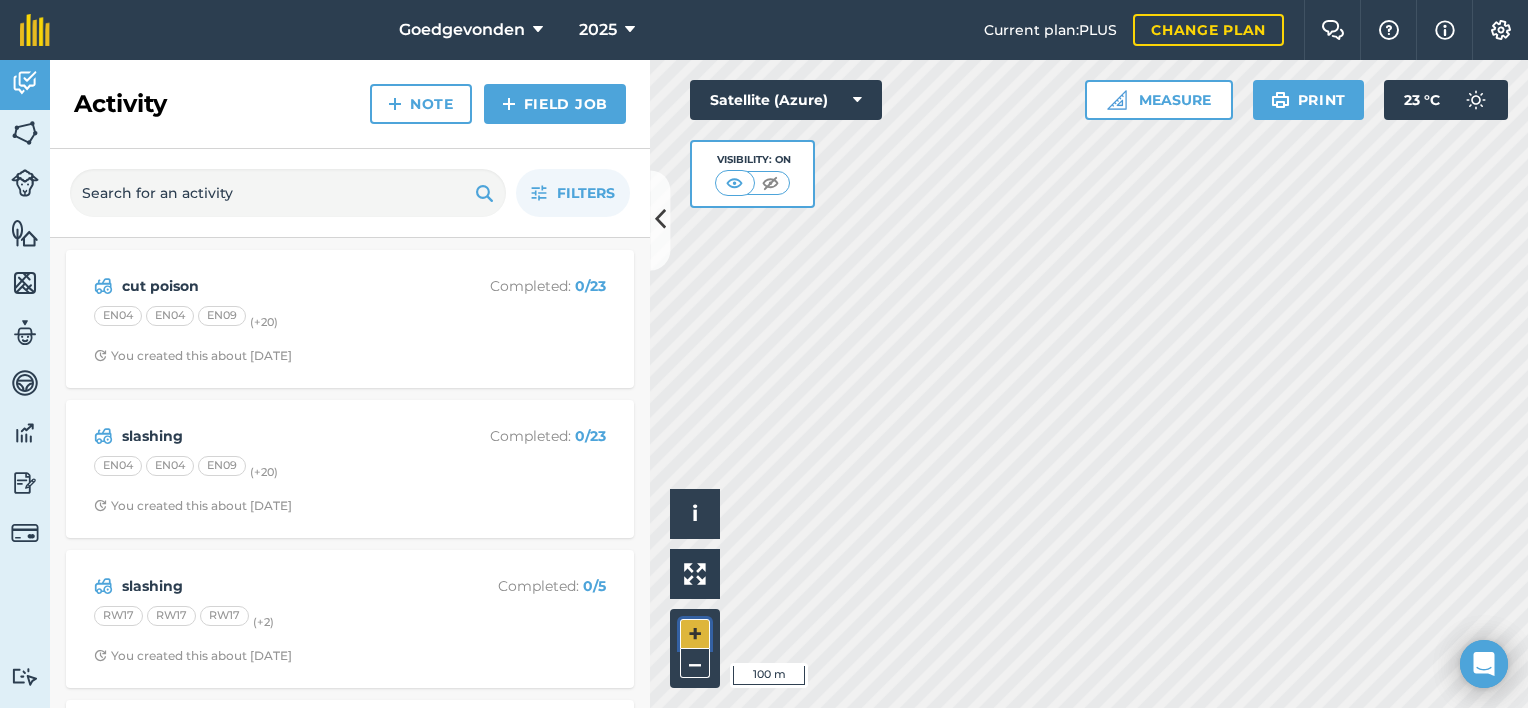 click on "+" at bounding box center [695, 634] 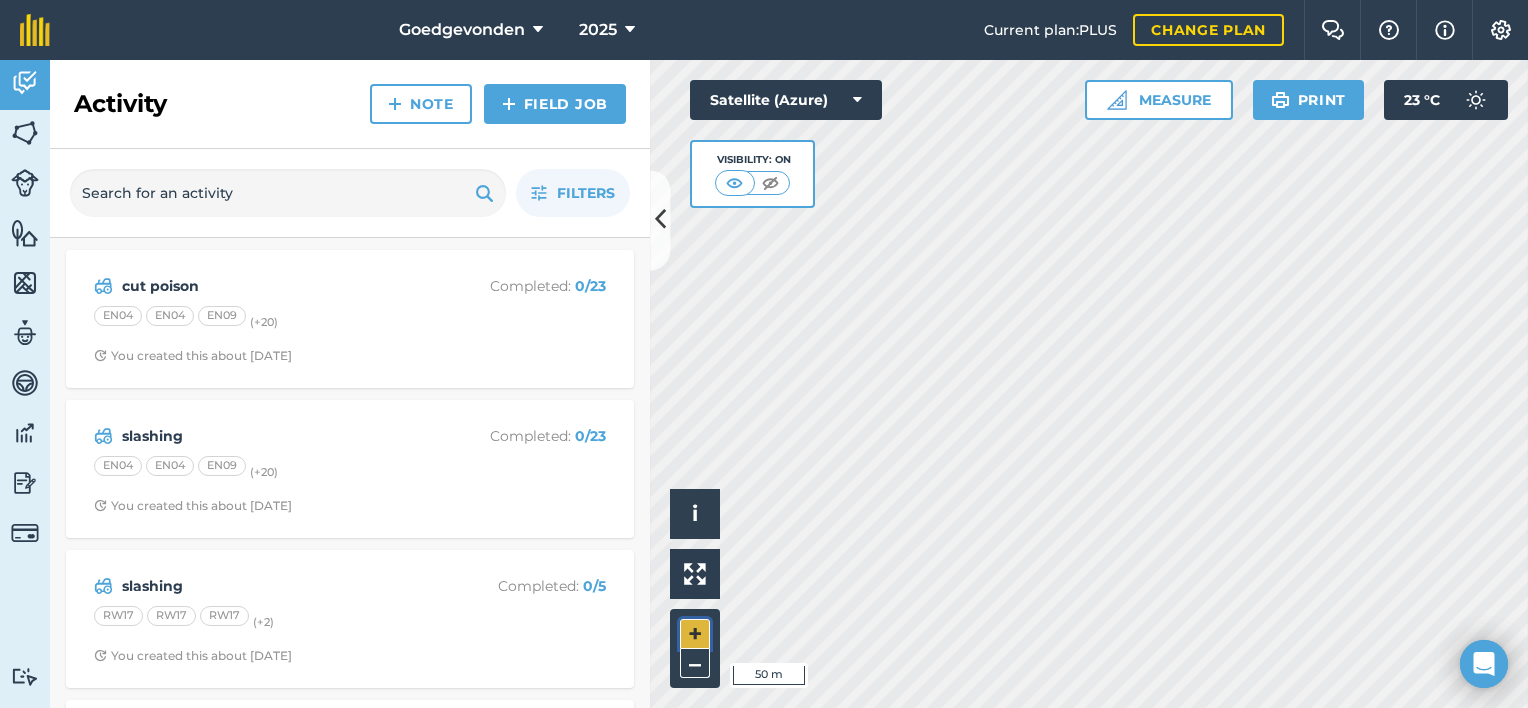 click on "+" at bounding box center (695, 634) 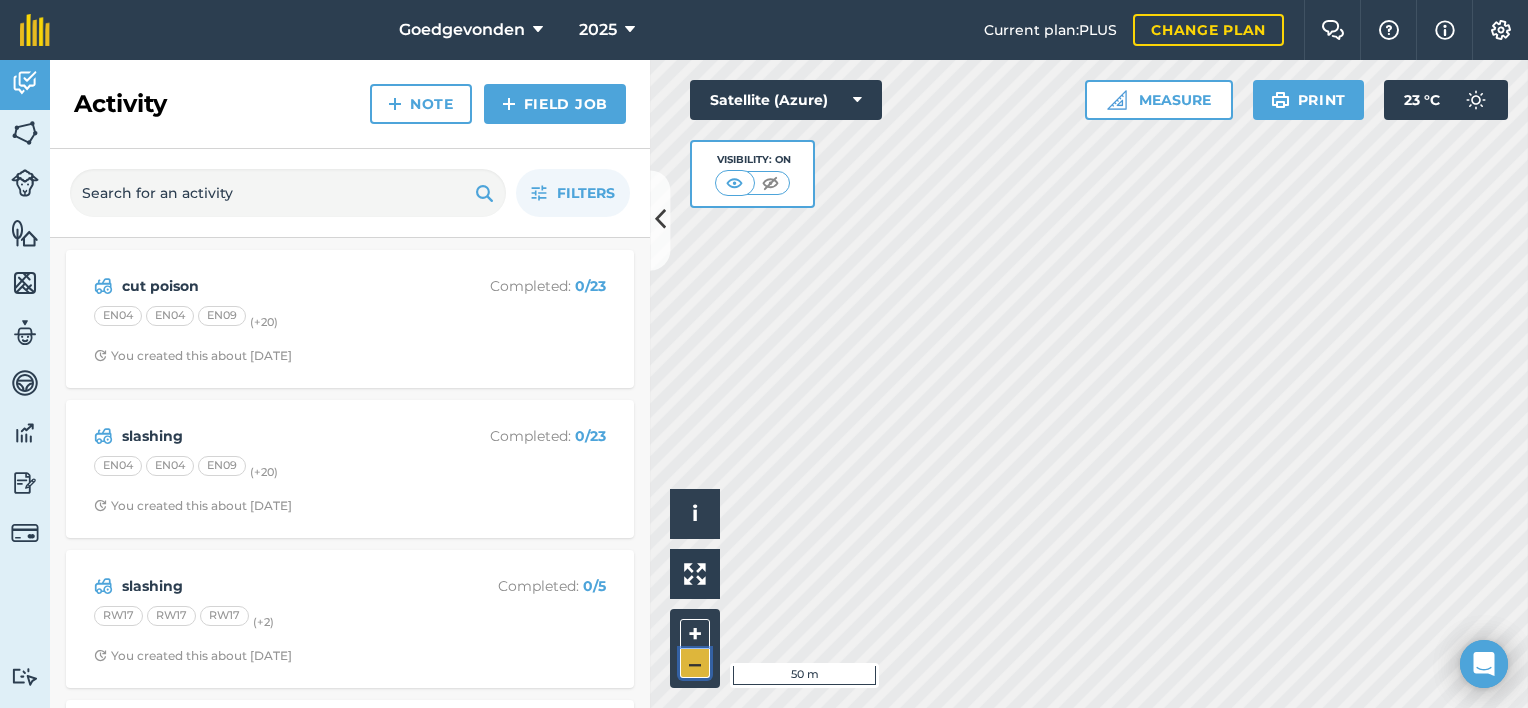 click on "–" at bounding box center [695, 663] 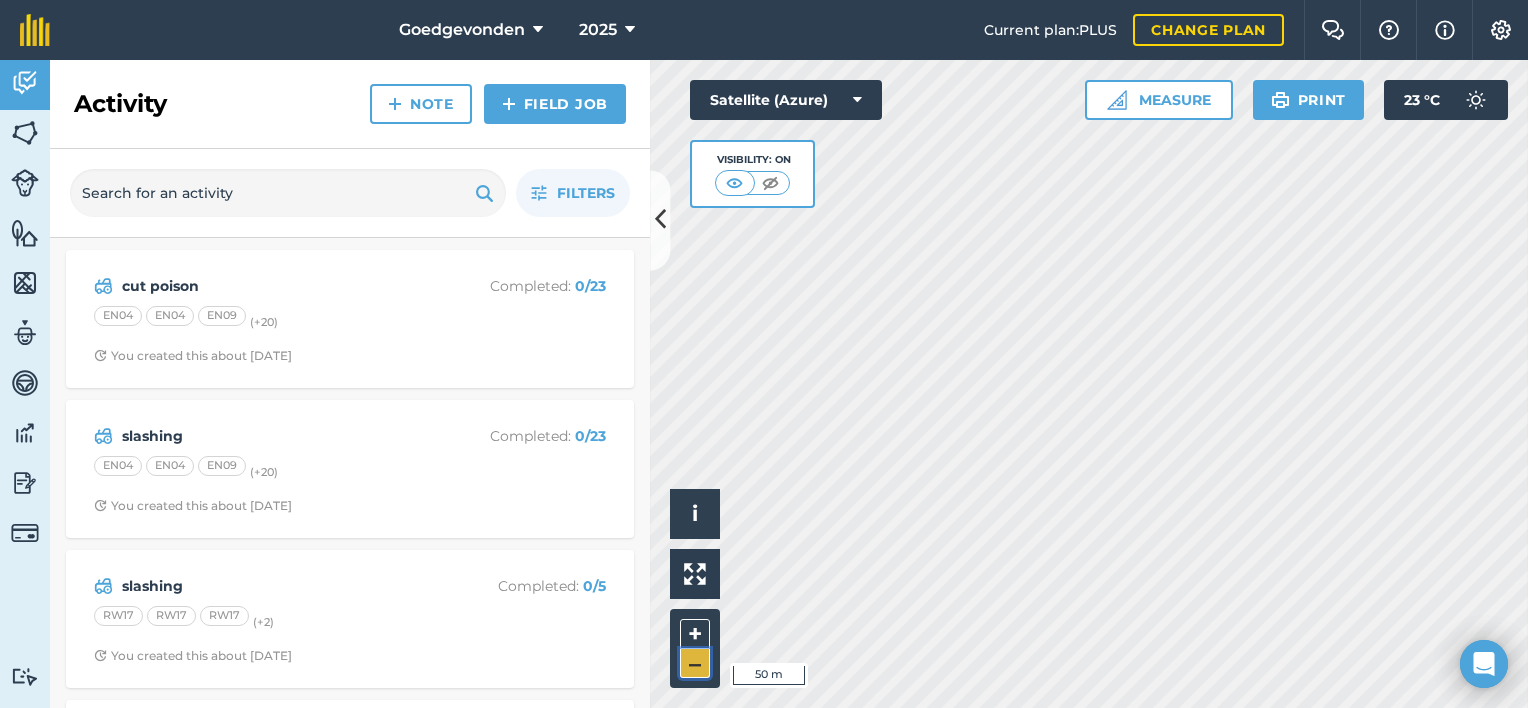 click on "–" at bounding box center [695, 663] 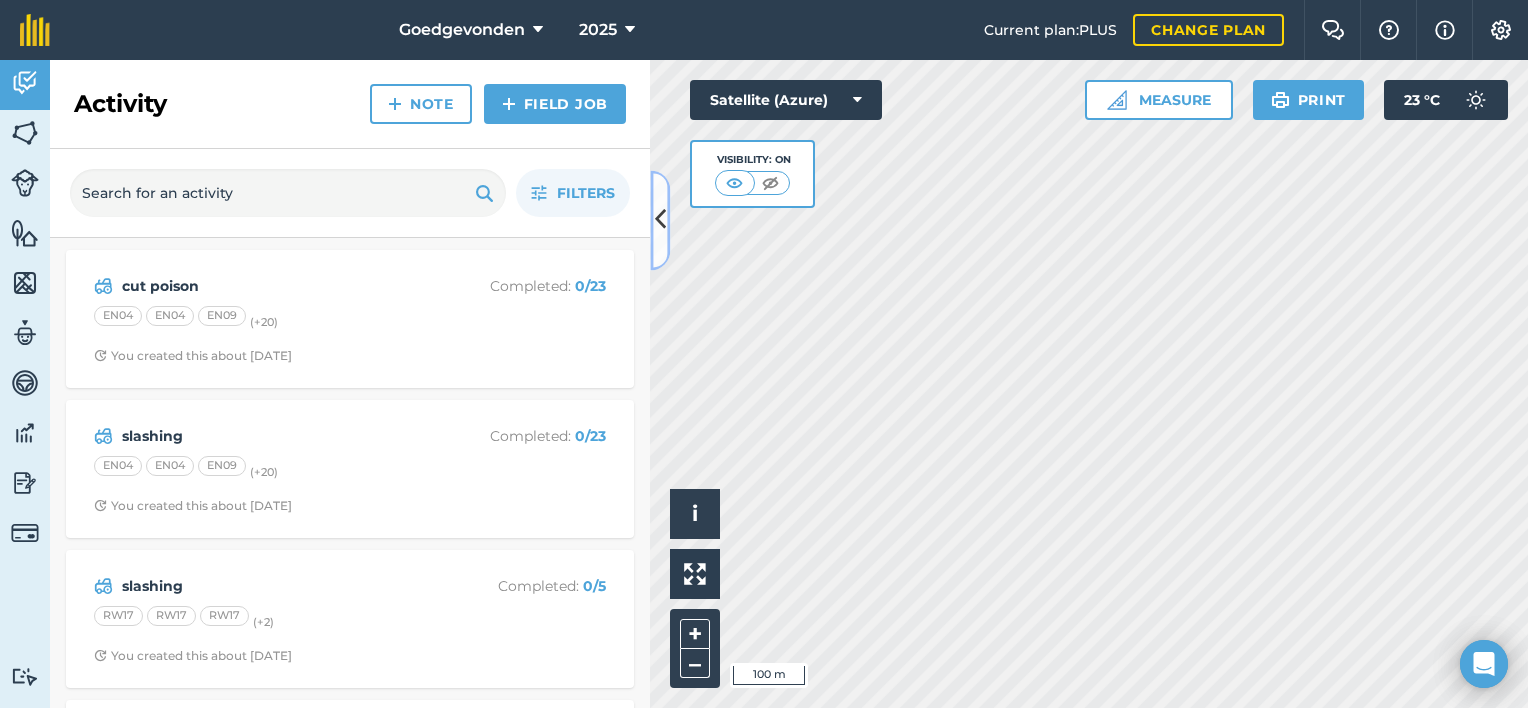 click at bounding box center (660, 220) 